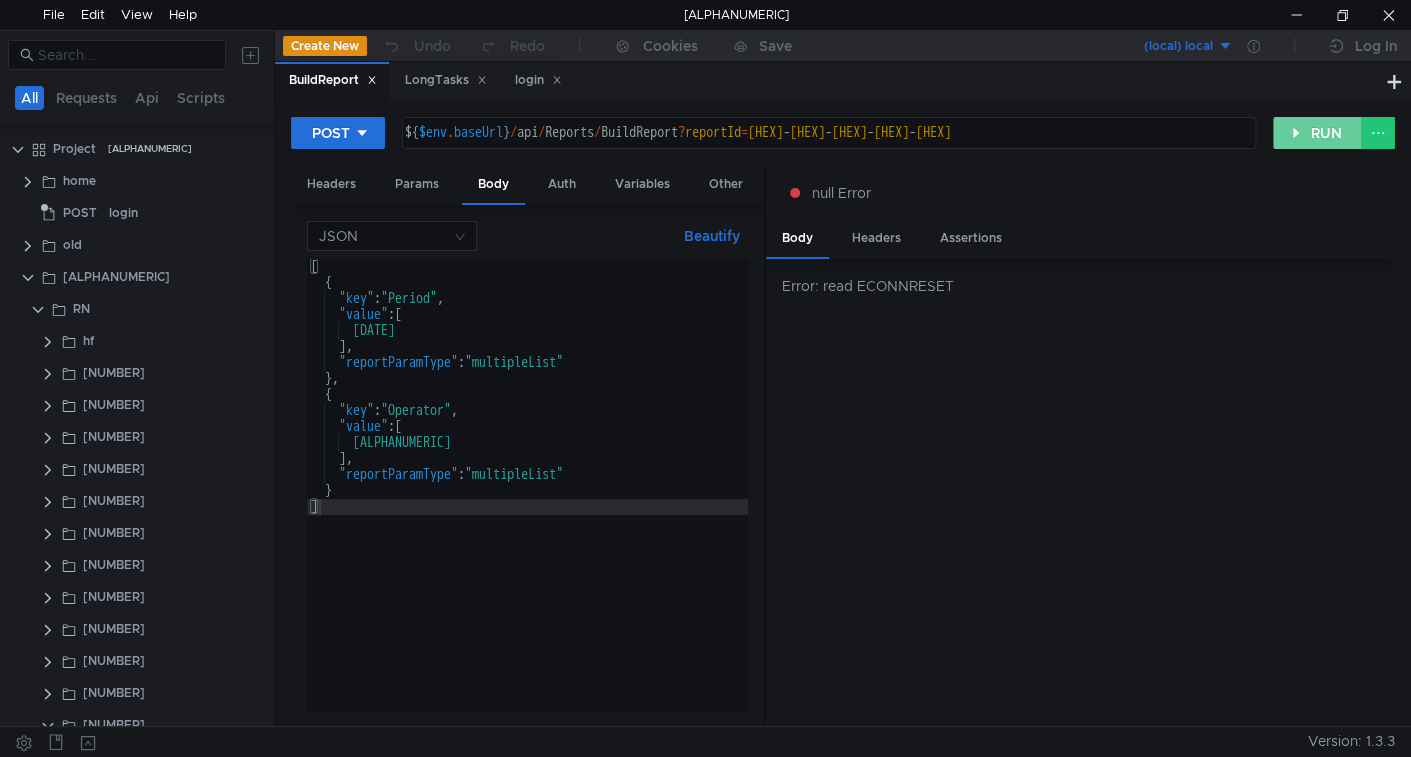 scroll, scrollTop: 0, scrollLeft: 0, axis: both 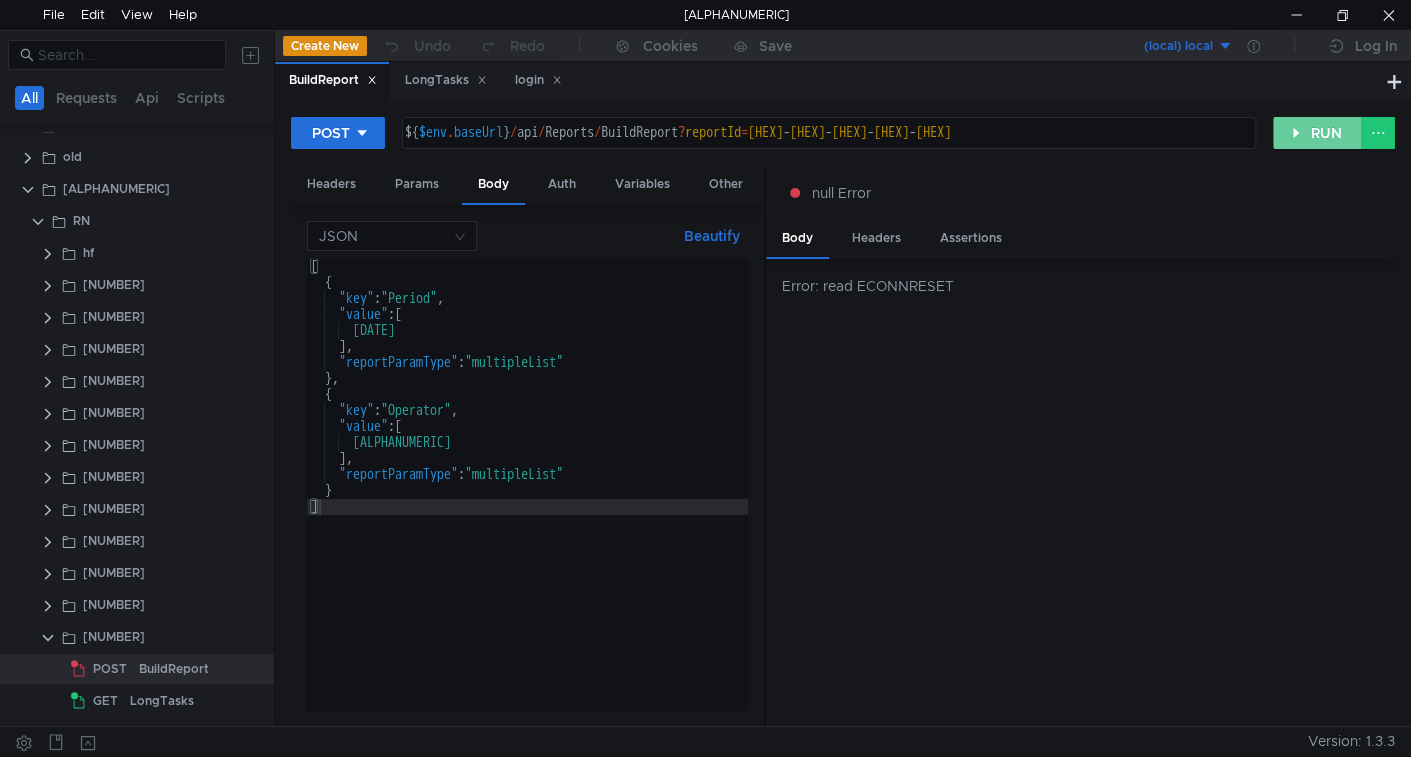 click on "RUN" at bounding box center (1317, 133) 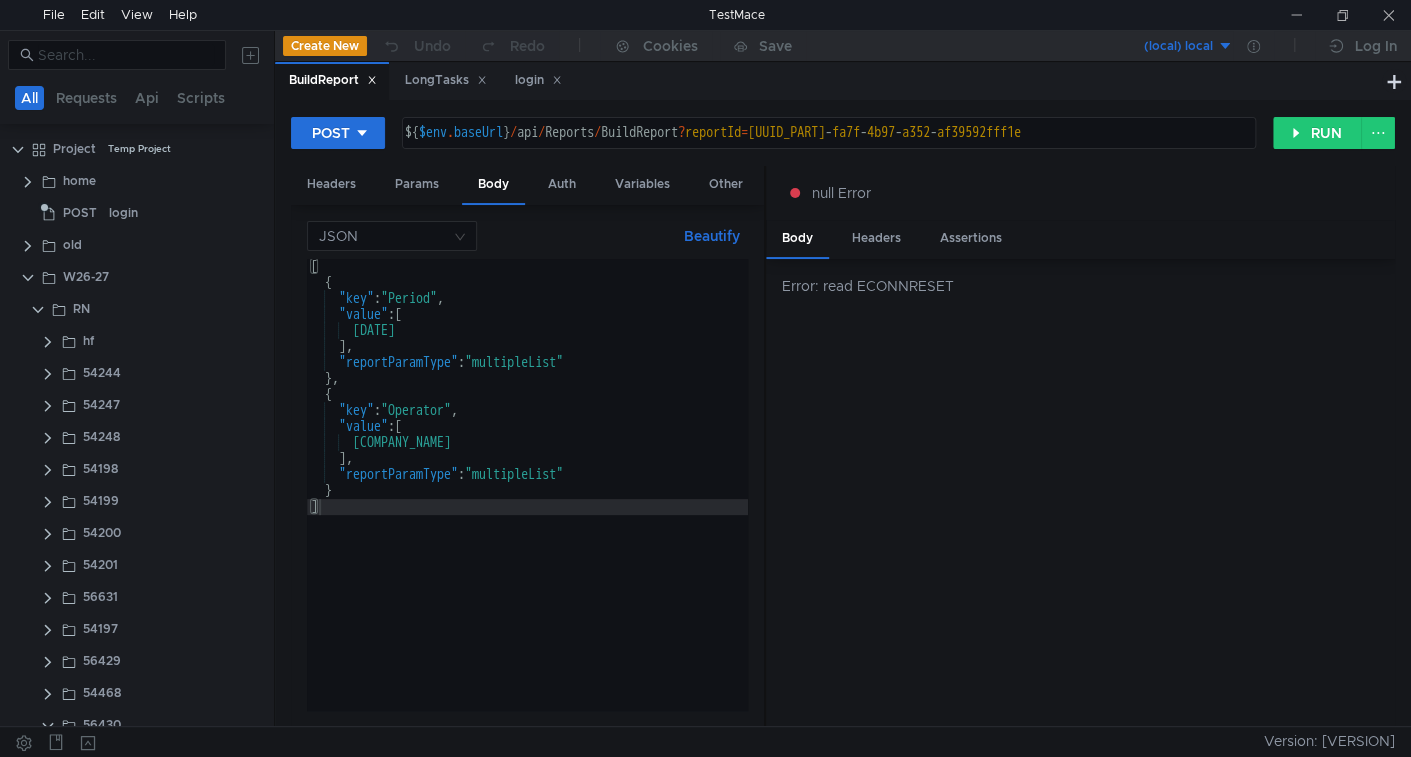 scroll, scrollTop: 0, scrollLeft: 0, axis: both 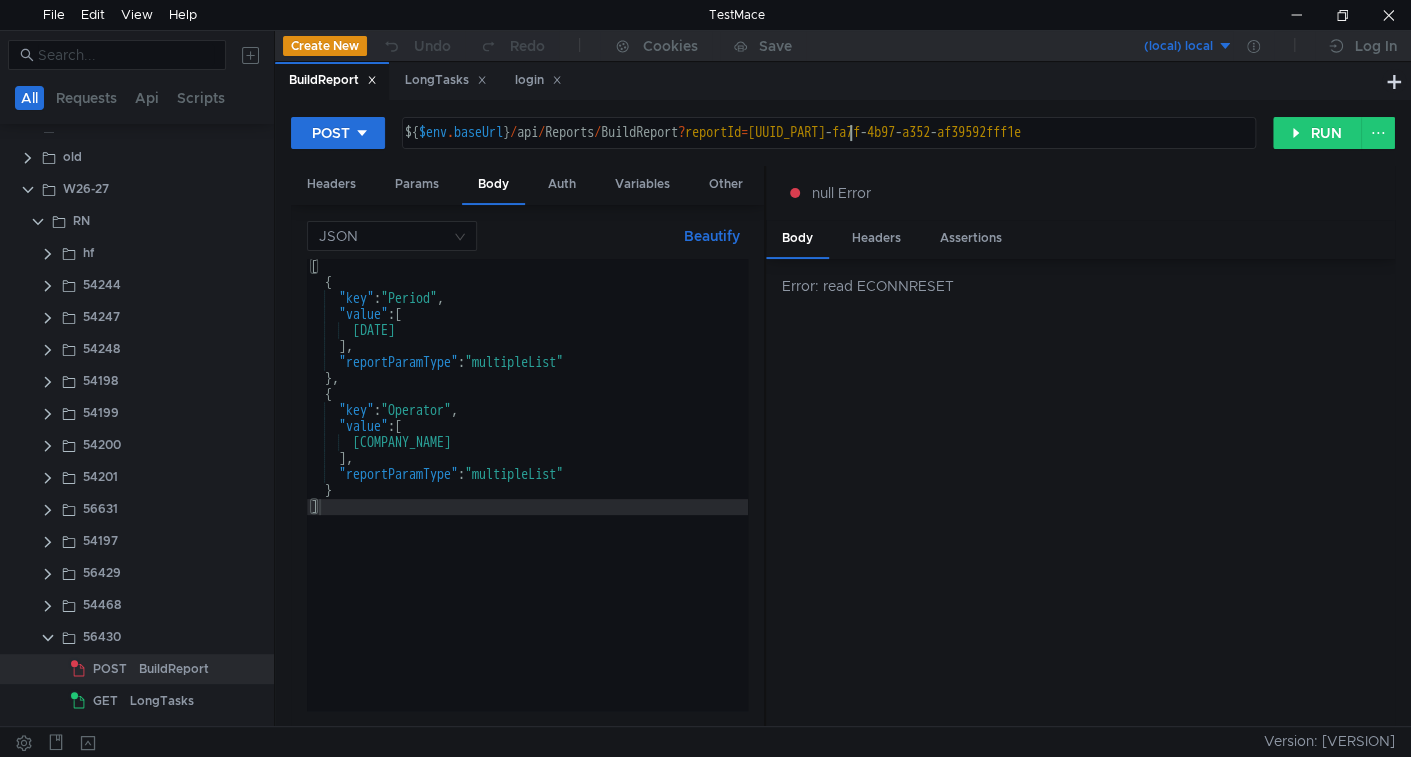 click on "${ $env . baseUrl } / api / Reports / BuildReport ? reportId = [ID]" at bounding box center (827, 149) 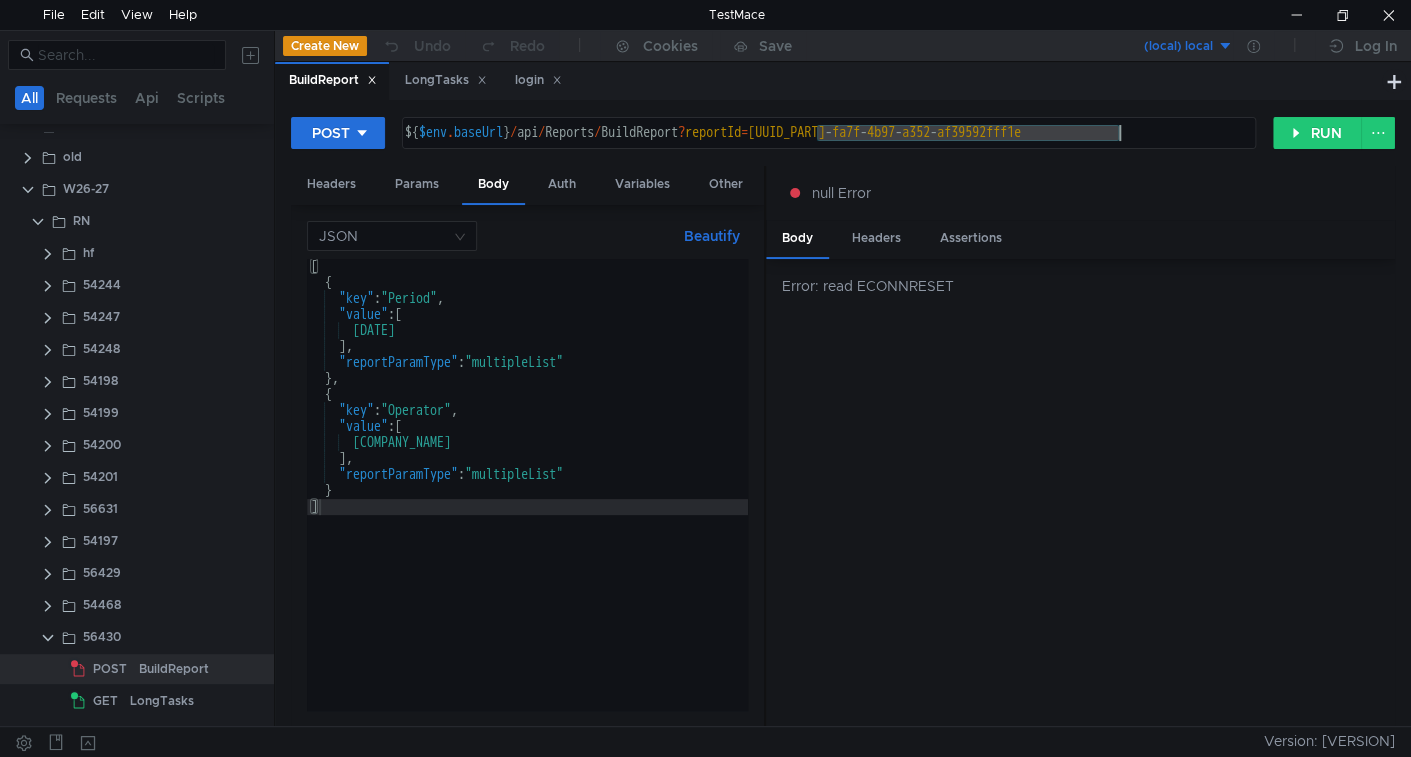 drag, startPoint x: 852, startPoint y: 140, endPoint x: 1057, endPoint y: 115, distance: 206.51877 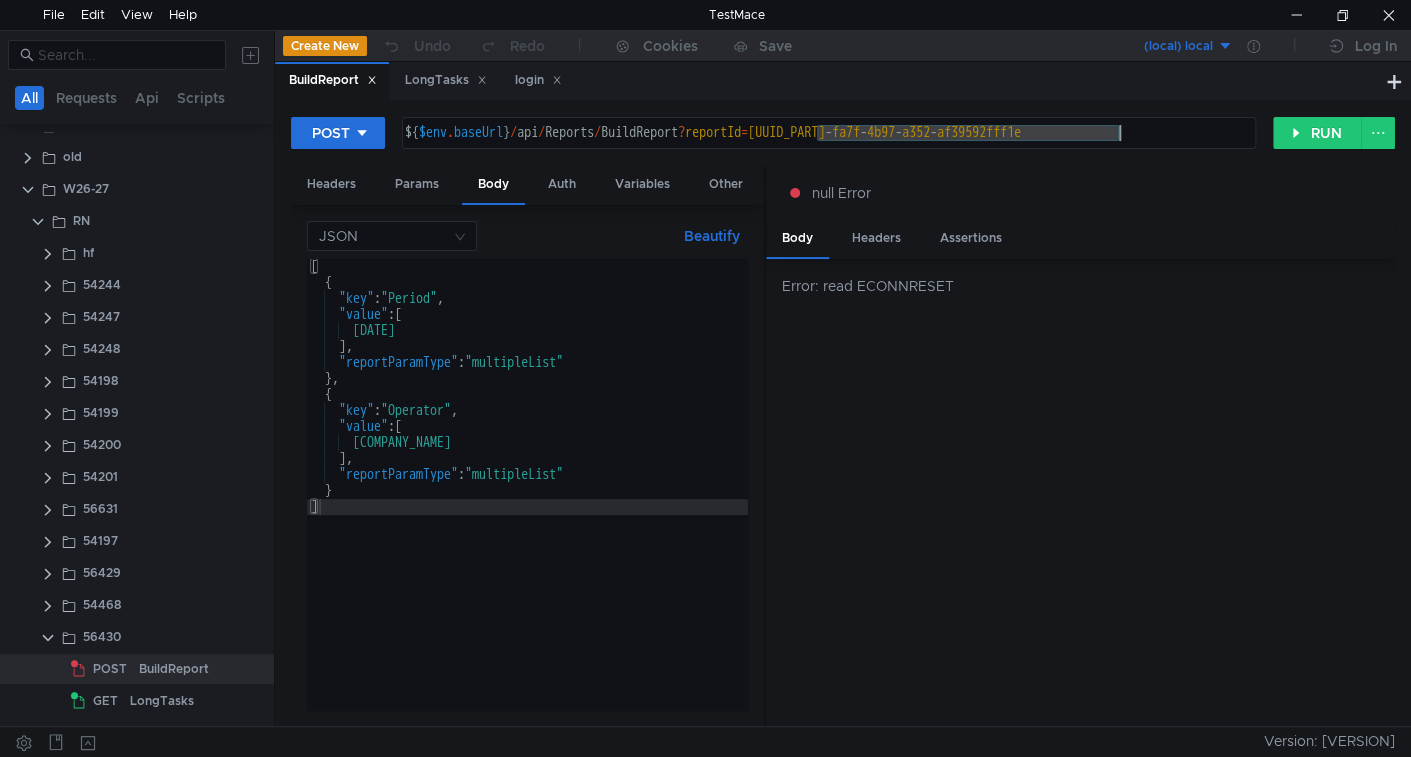 click on "${$env.baseUrl}/api/Reports/BuildReport?reportId=df811d14-fa7f-4b97-a352-af39592fff1e ${ $env . baseUrl } / api / Reports / BuildReport ? reportId = df811d14 - fa7f - 4b97 - a352 - af39592fff1e     הההההההההההההההההההההההההההההההההההההההההההההההההההההההההההההההההההההההההההההההההההההההההההההההההההההההההההההההההההההההההההההההההההההההההההההההההההההההההההההההההההההההההההההההההההההההההההההההההההההההההההההההההההההההההההההההההההההההההההההההההההההההההההההההה XXXXXXXXXXXXXXXXXXXXXXXXXXXXXXXXXXXXXXXXXXXXXXXXXXXXXXXXXXXXXXXXXXXXXXXXXXXXXXXXXXXXXXXXXXXXXXXXXXXXXXXXXXXXXXXXXXXXXXXXXXXXXXXXXXXXXXXXXXXXXXXXXXXXXXXXXXXXXXXXXXXXXXXXXXXXXXXXXXXXXXXXXXXXXXXXXXXXXXXXXXXXXXXXXXXXXXXXXXXXXXXXXXXXXXXXXXXXXXXXXXXXXXXXXXXXXXXX" at bounding box center (829, 133) 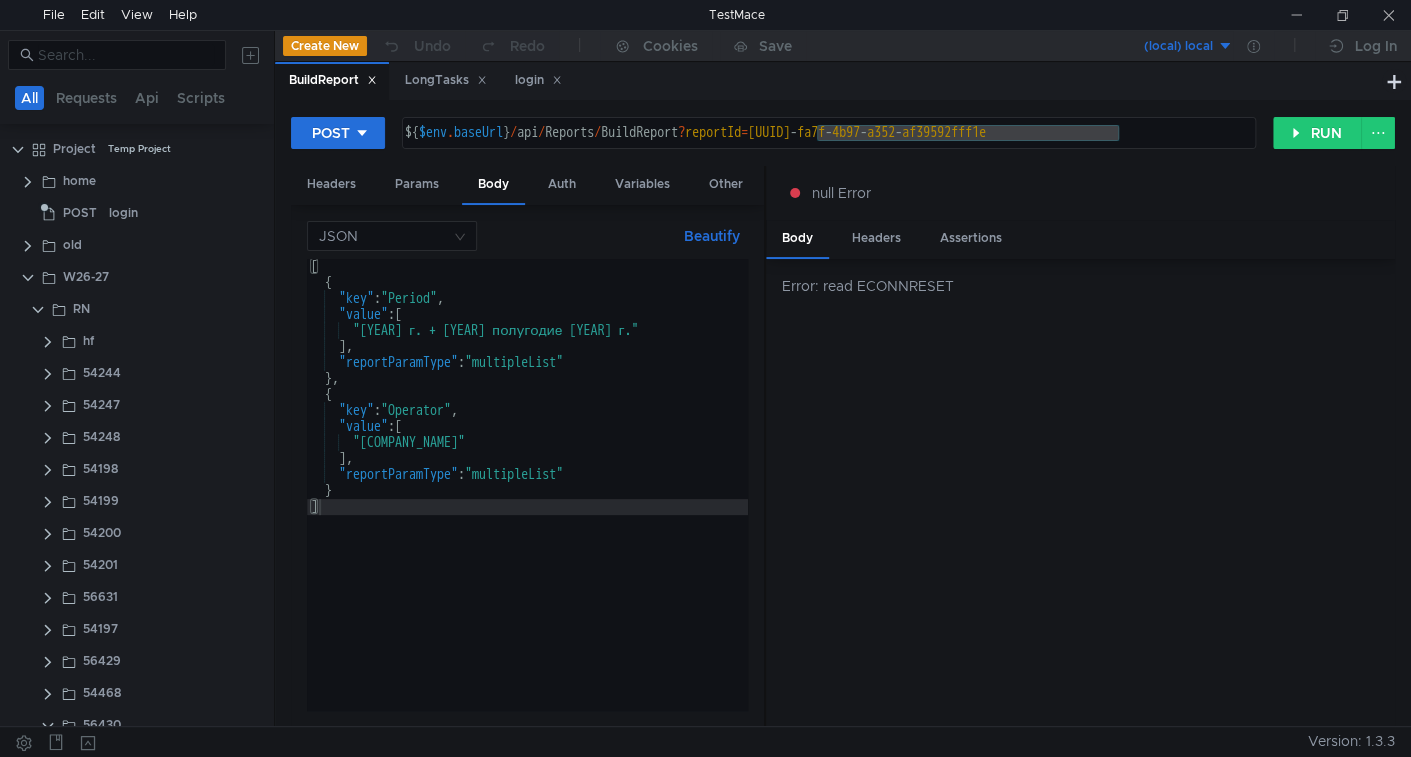 scroll, scrollTop: 0, scrollLeft: 0, axis: both 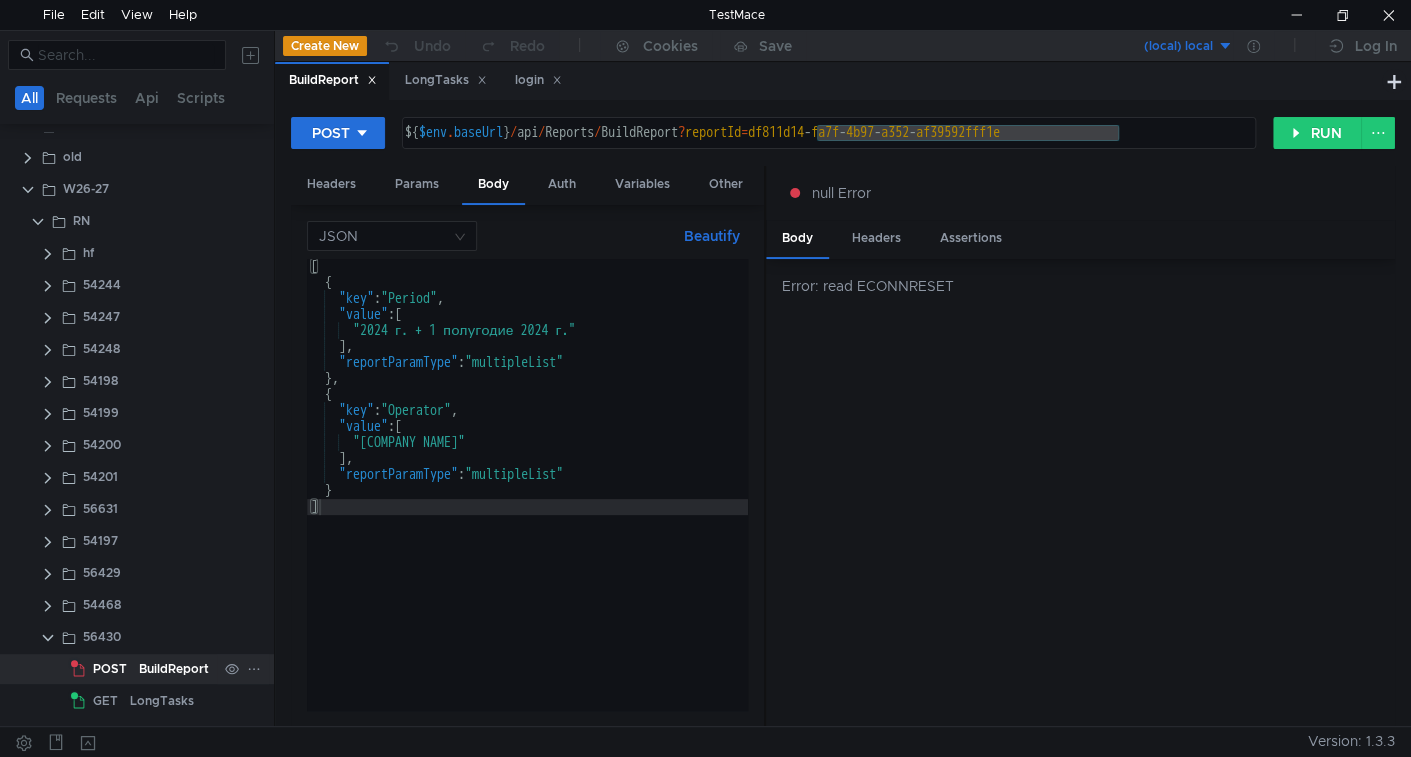click on "BuildReport" at bounding box center [174, 669] 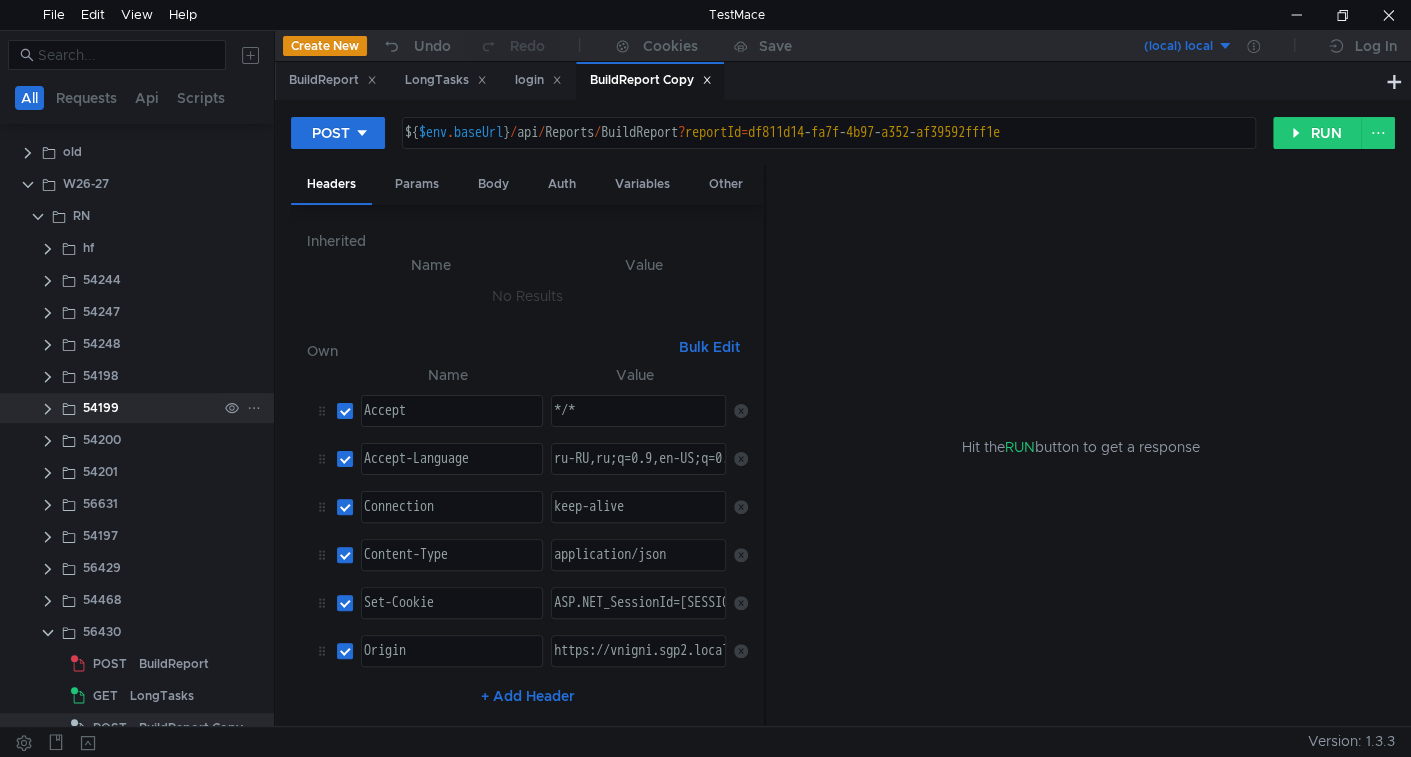 scroll, scrollTop: 120, scrollLeft: 0, axis: vertical 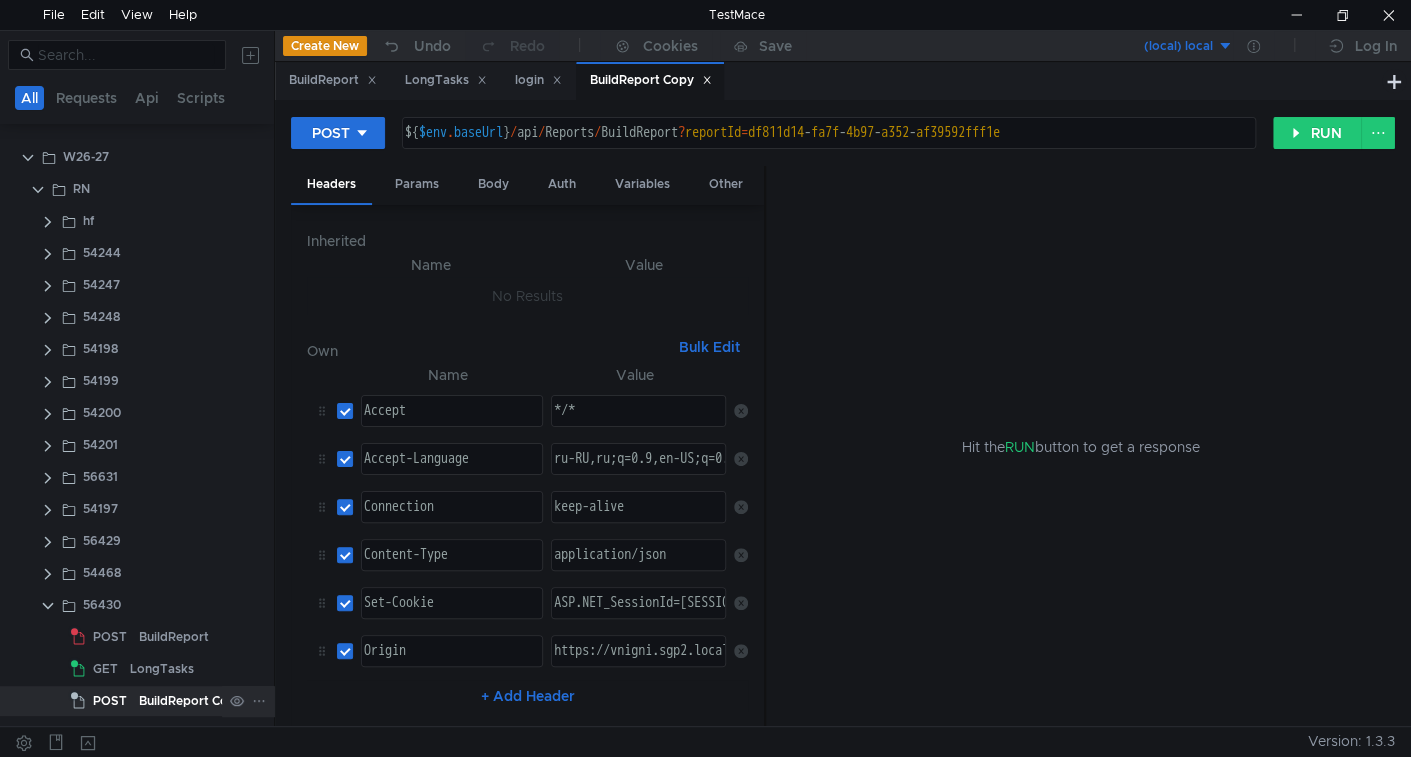 click on "BuildReport Copy" at bounding box center (191, 701) 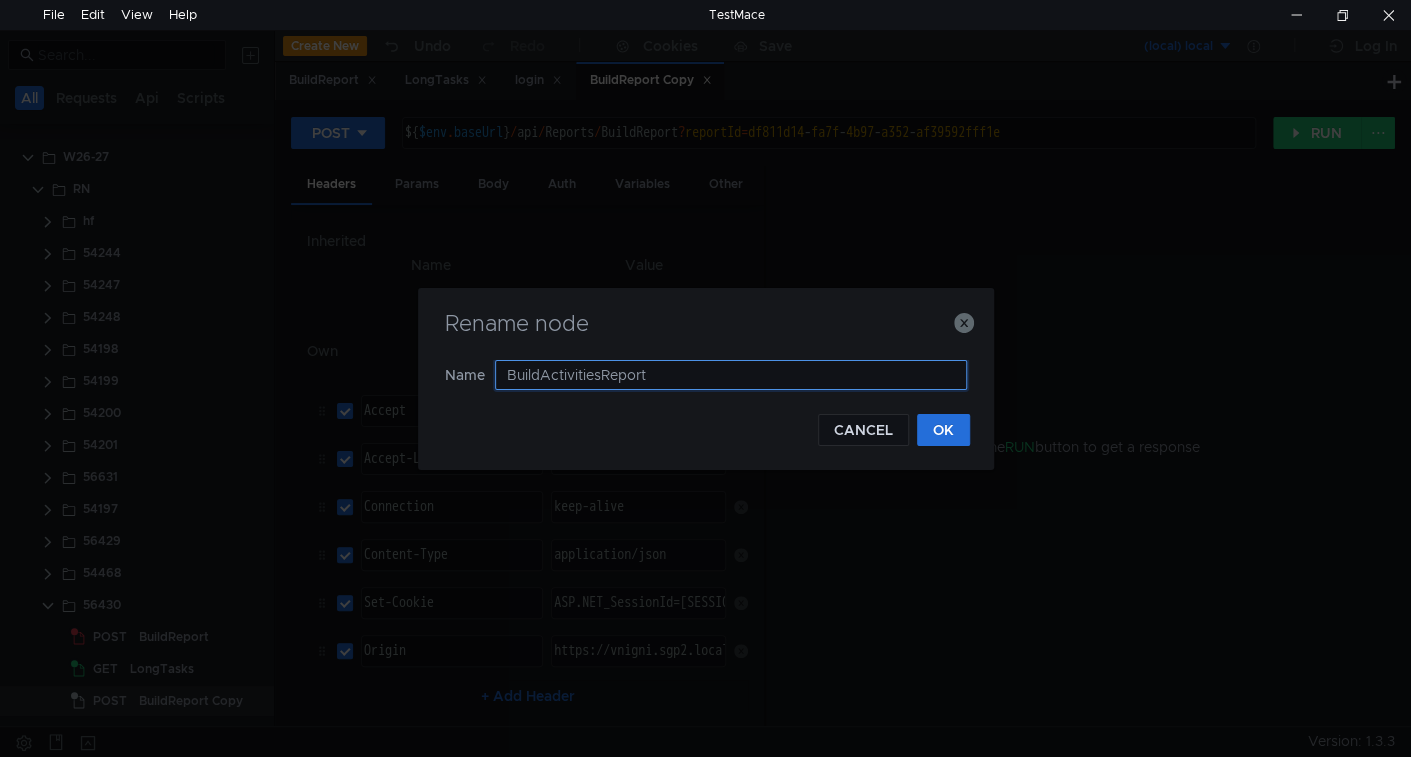 type on "BuildActivitiesReport" 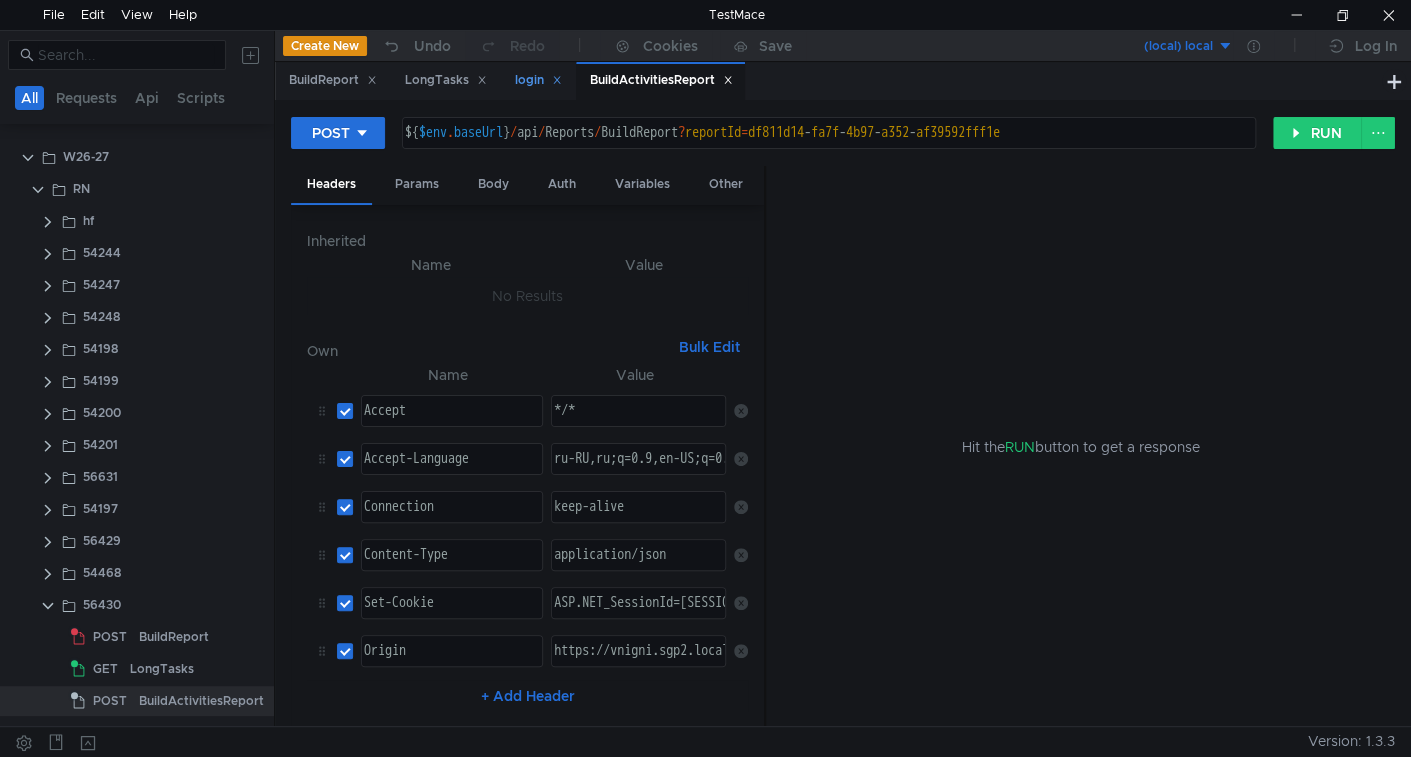 click on "login" at bounding box center [333, 80] 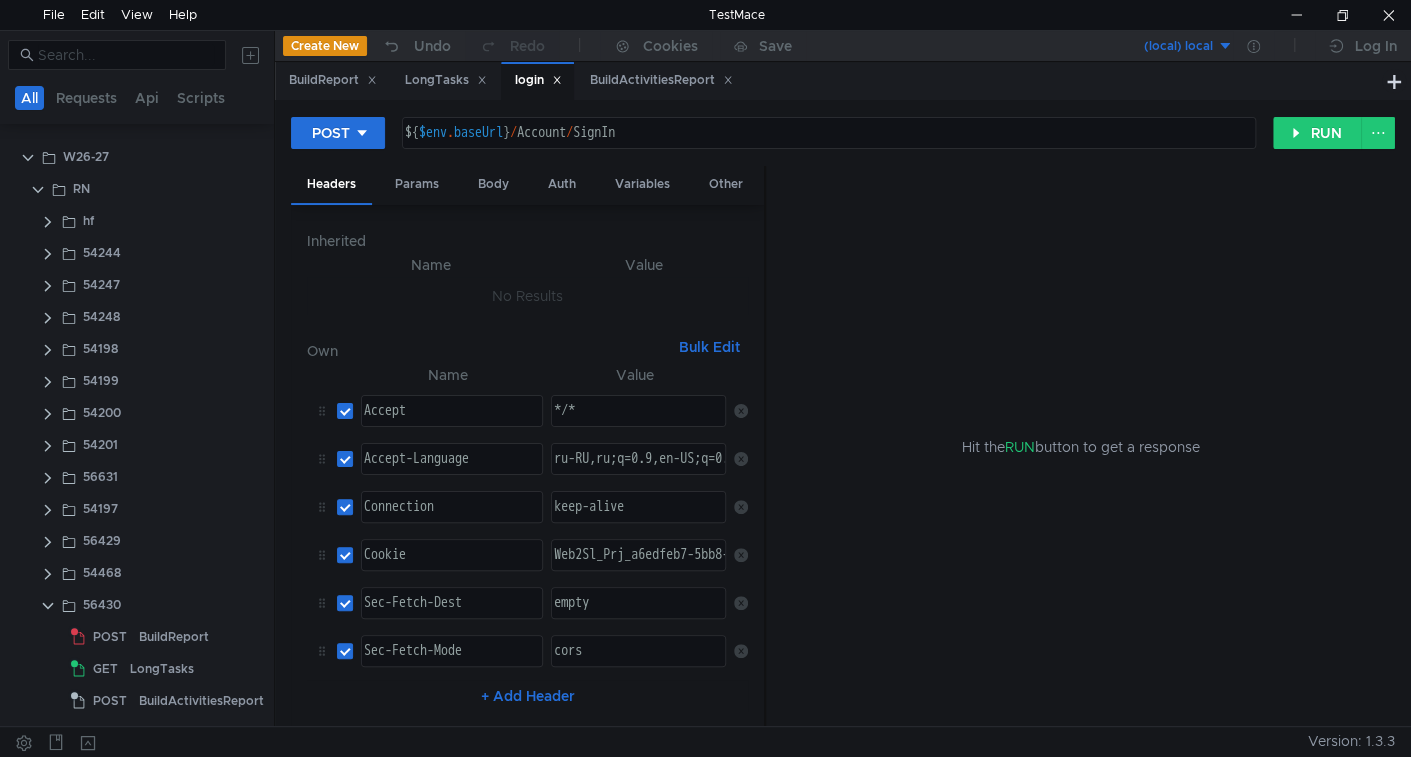 scroll, scrollTop: 0, scrollLeft: 0, axis: both 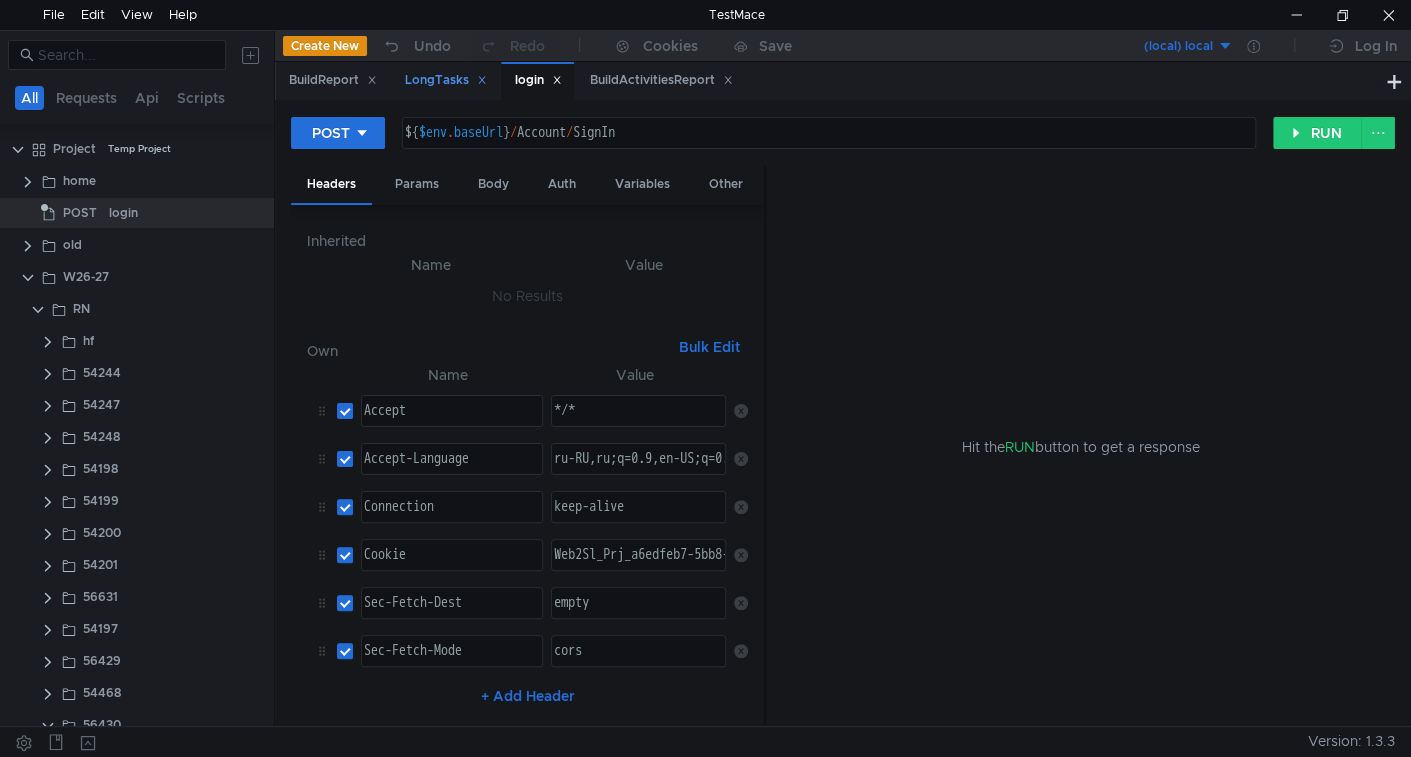 click on "LongTasks" at bounding box center [333, 80] 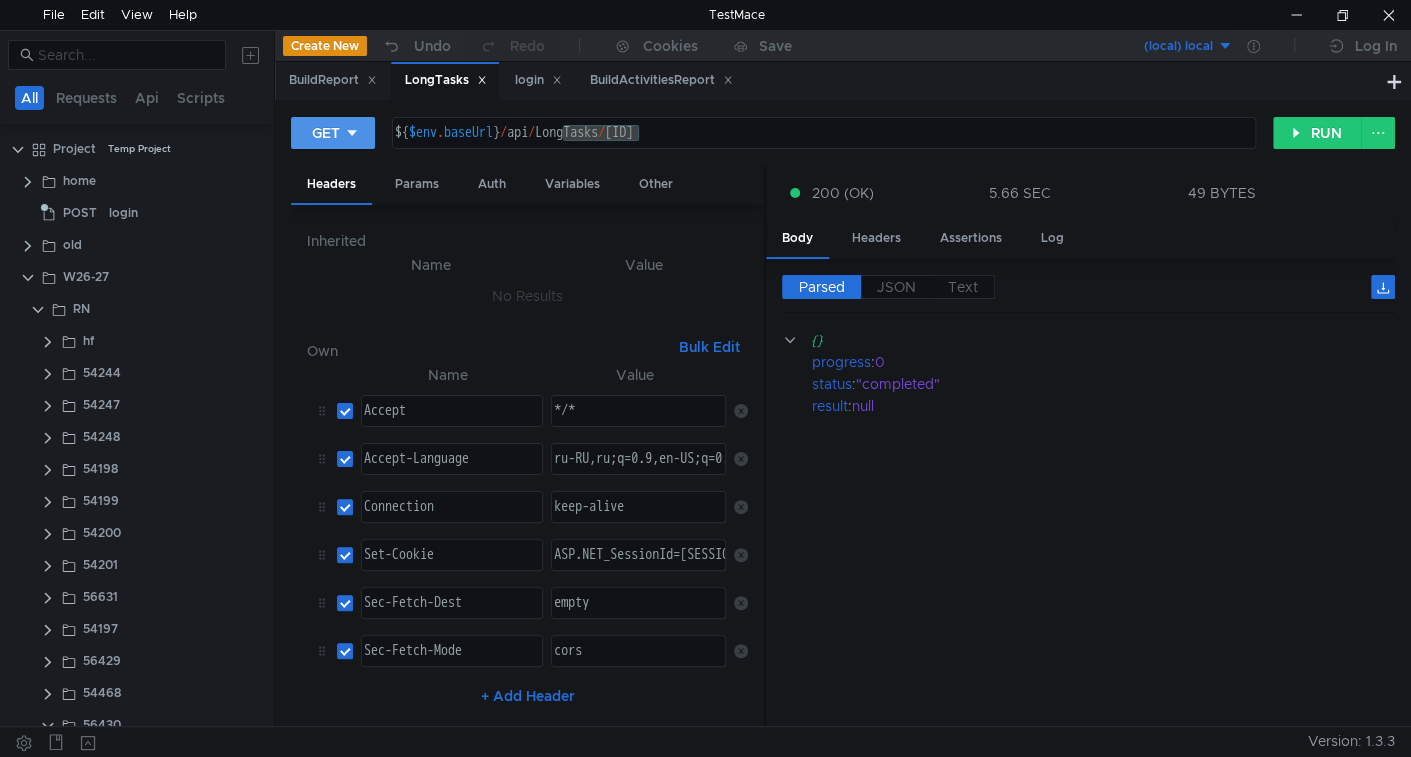 scroll, scrollTop: 120, scrollLeft: 0, axis: vertical 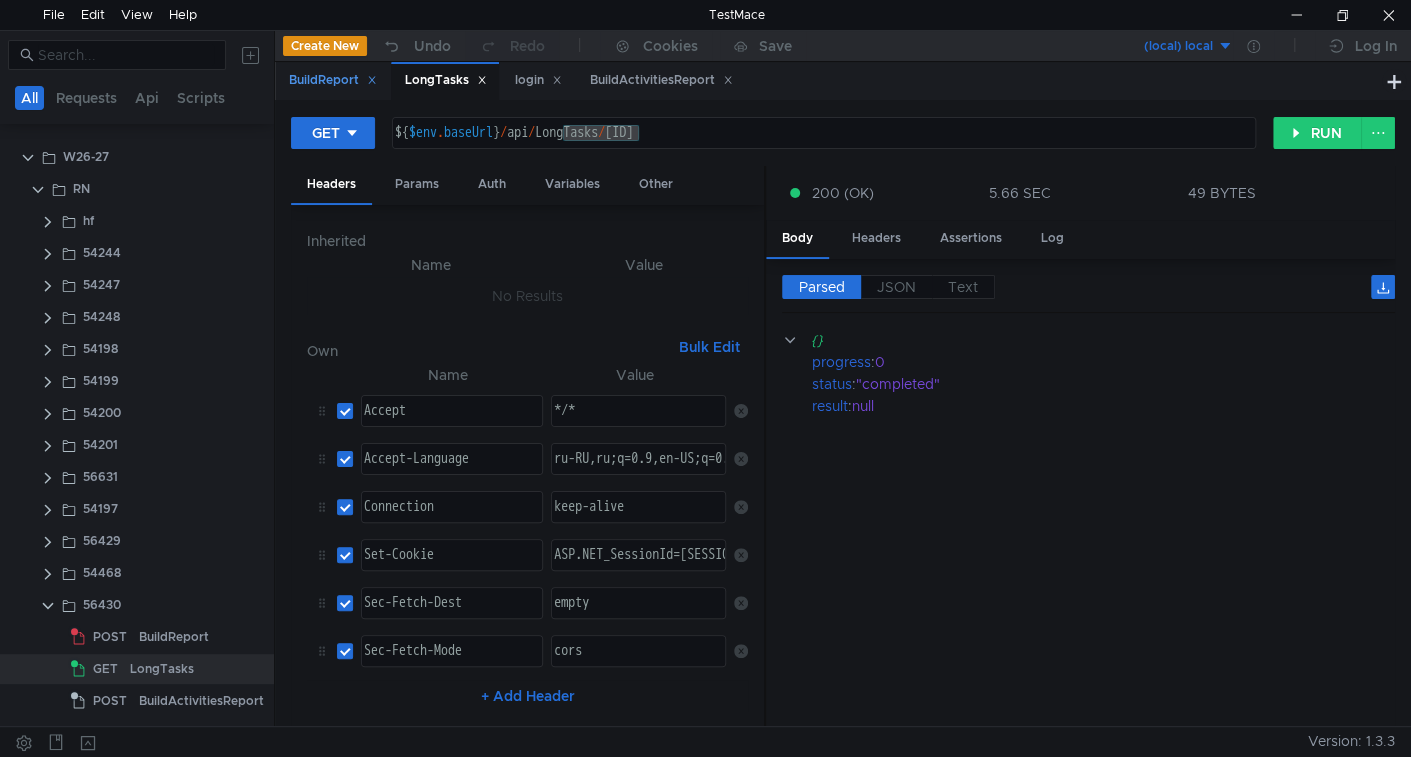 click on "BuildReport" at bounding box center [333, 80] 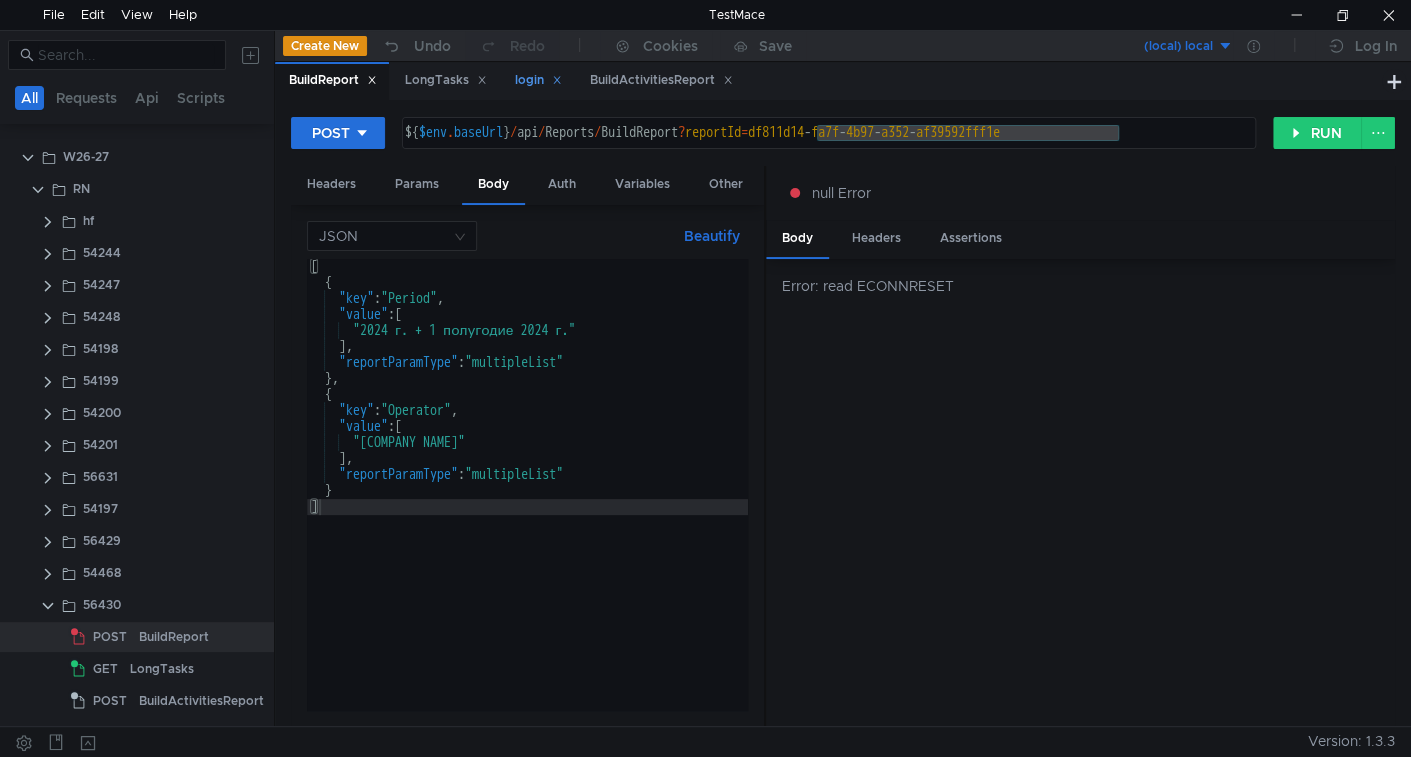 click on "login" at bounding box center [333, 80] 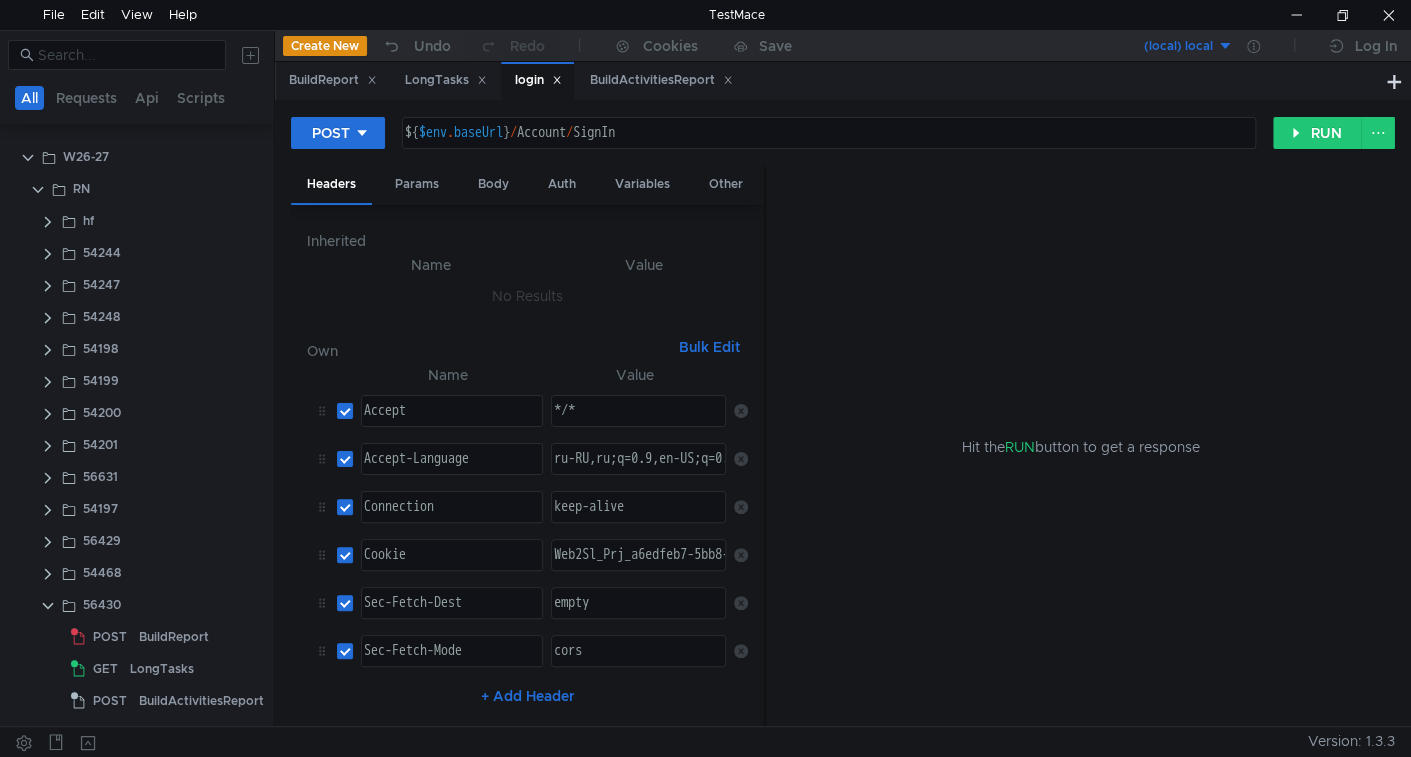 scroll, scrollTop: 0, scrollLeft: 0, axis: both 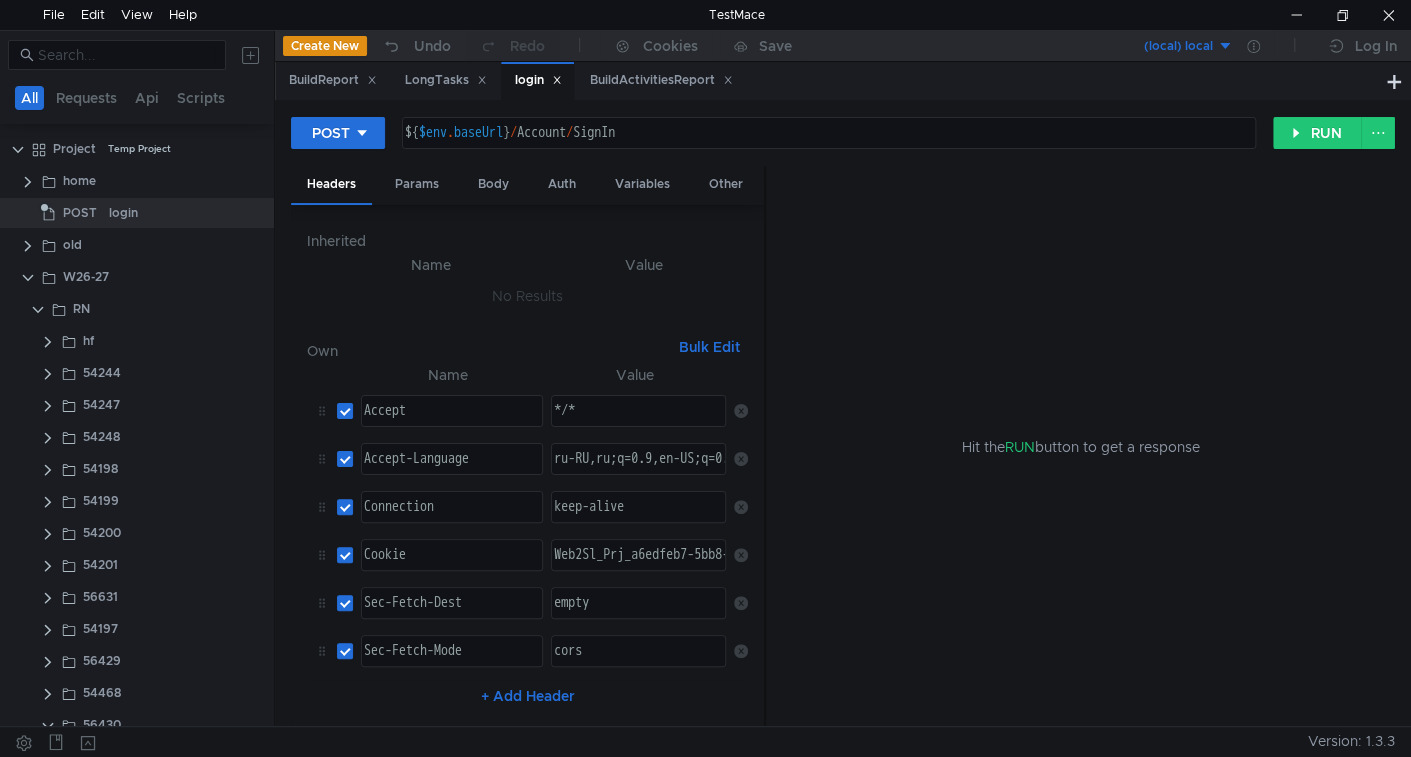 click on "login" at bounding box center [538, 80] 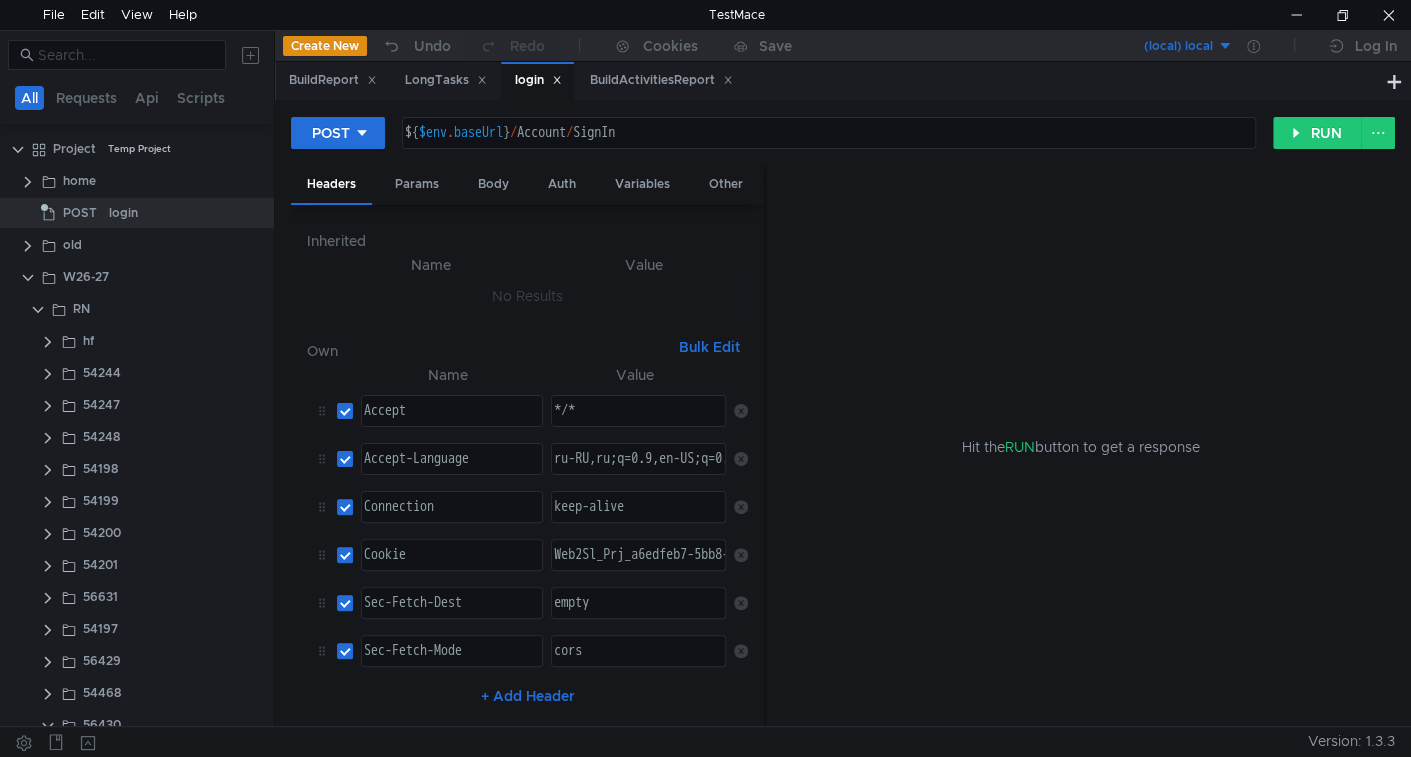click at bounding box center [557, 80] 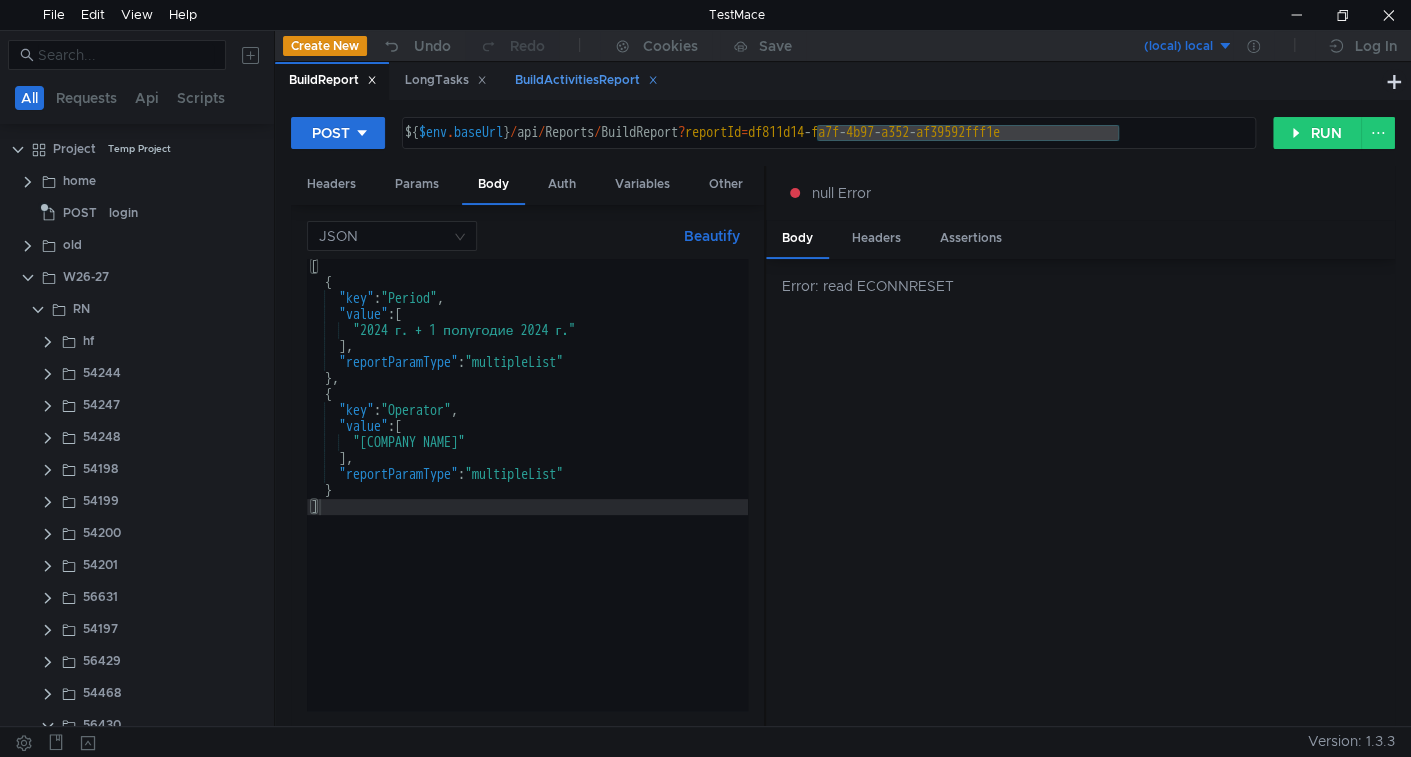 scroll, scrollTop: 120, scrollLeft: 0, axis: vertical 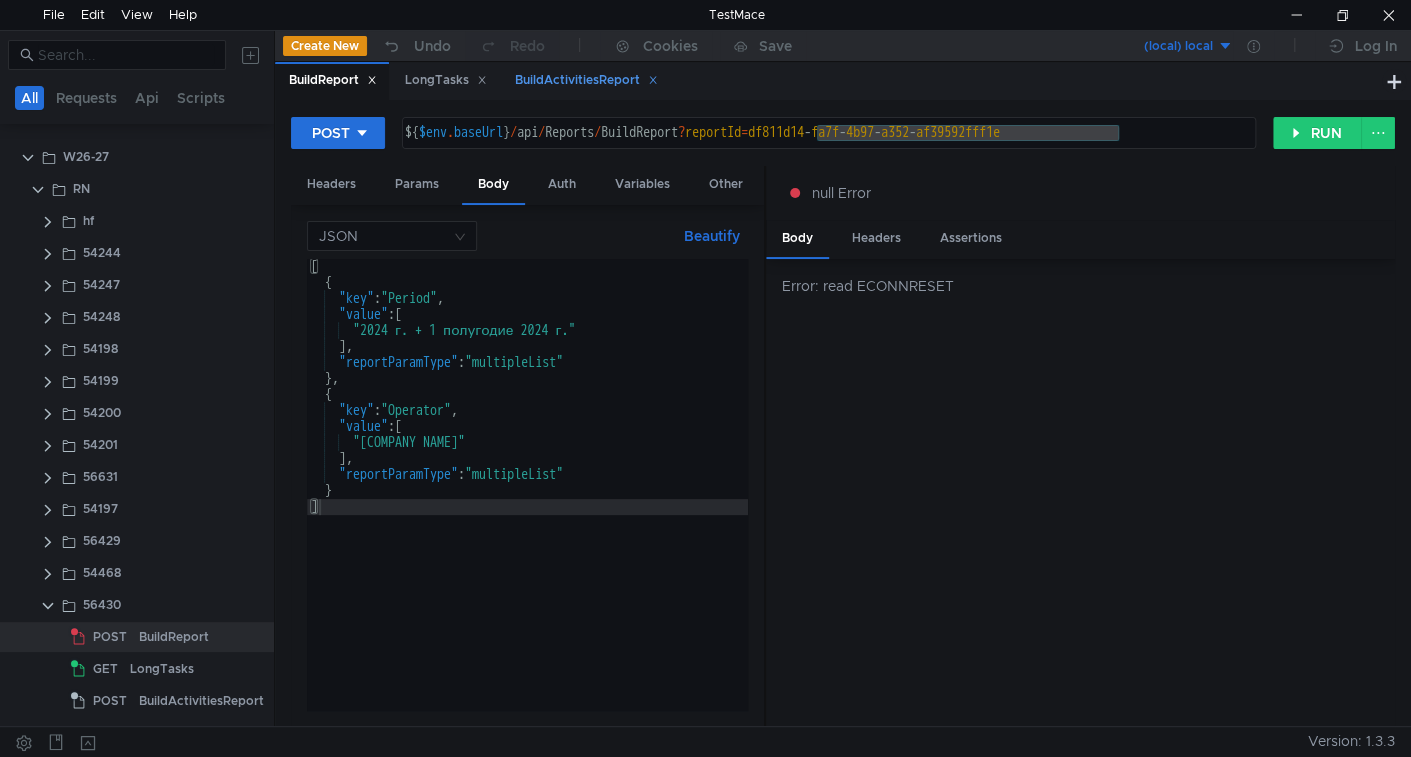 click on "BuildActivitiesReport" at bounding box center [333, 80] 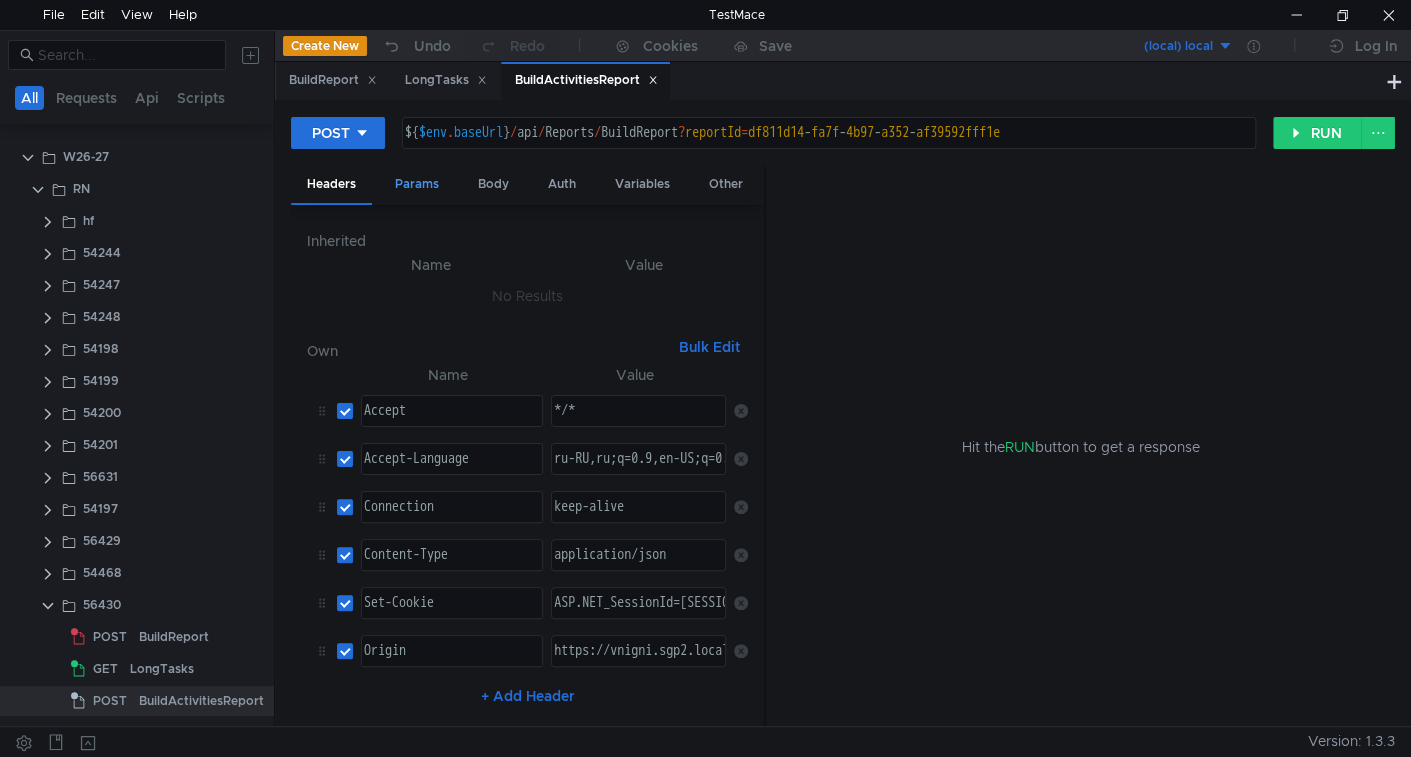 click on "Params" at bounding box center [417, 184] 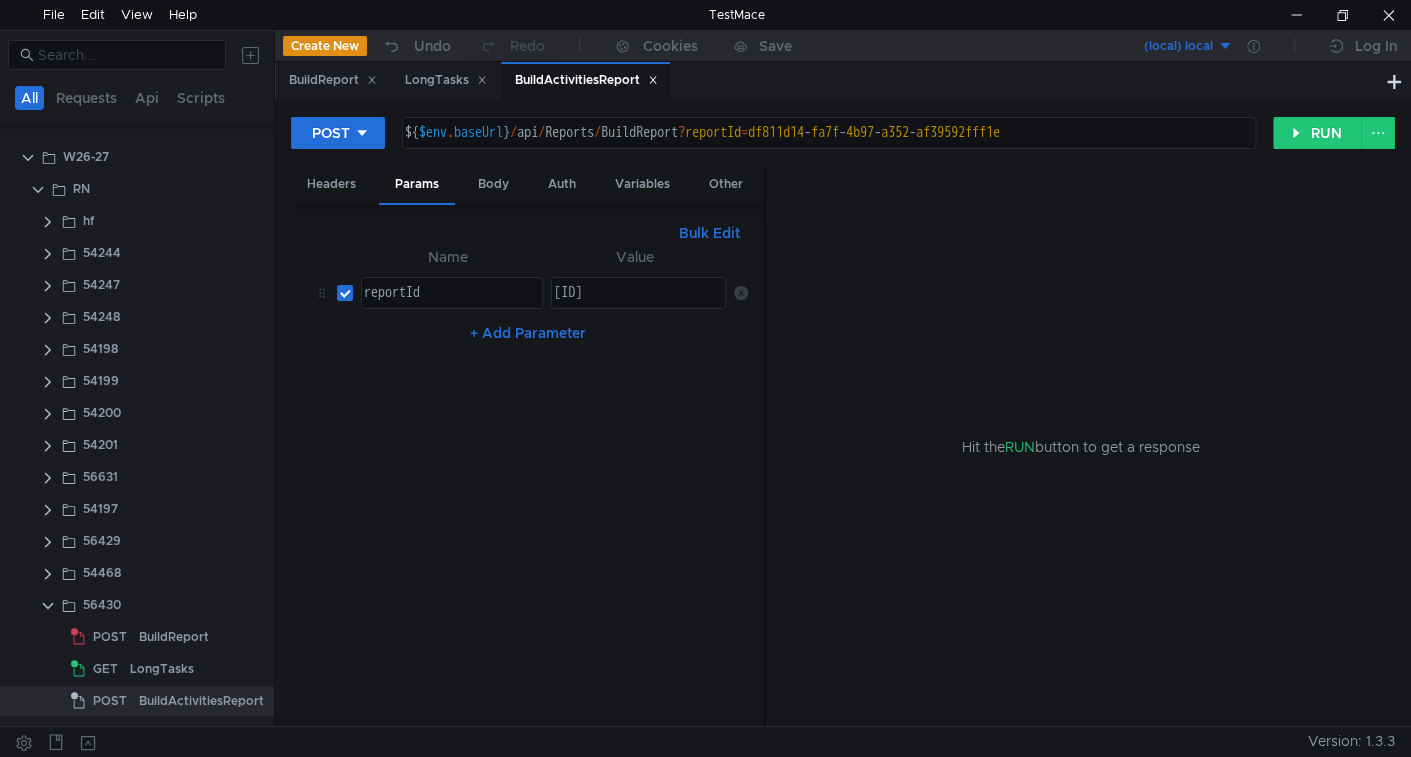 click on "Bulk Edit" at bounding box center (709, 233) 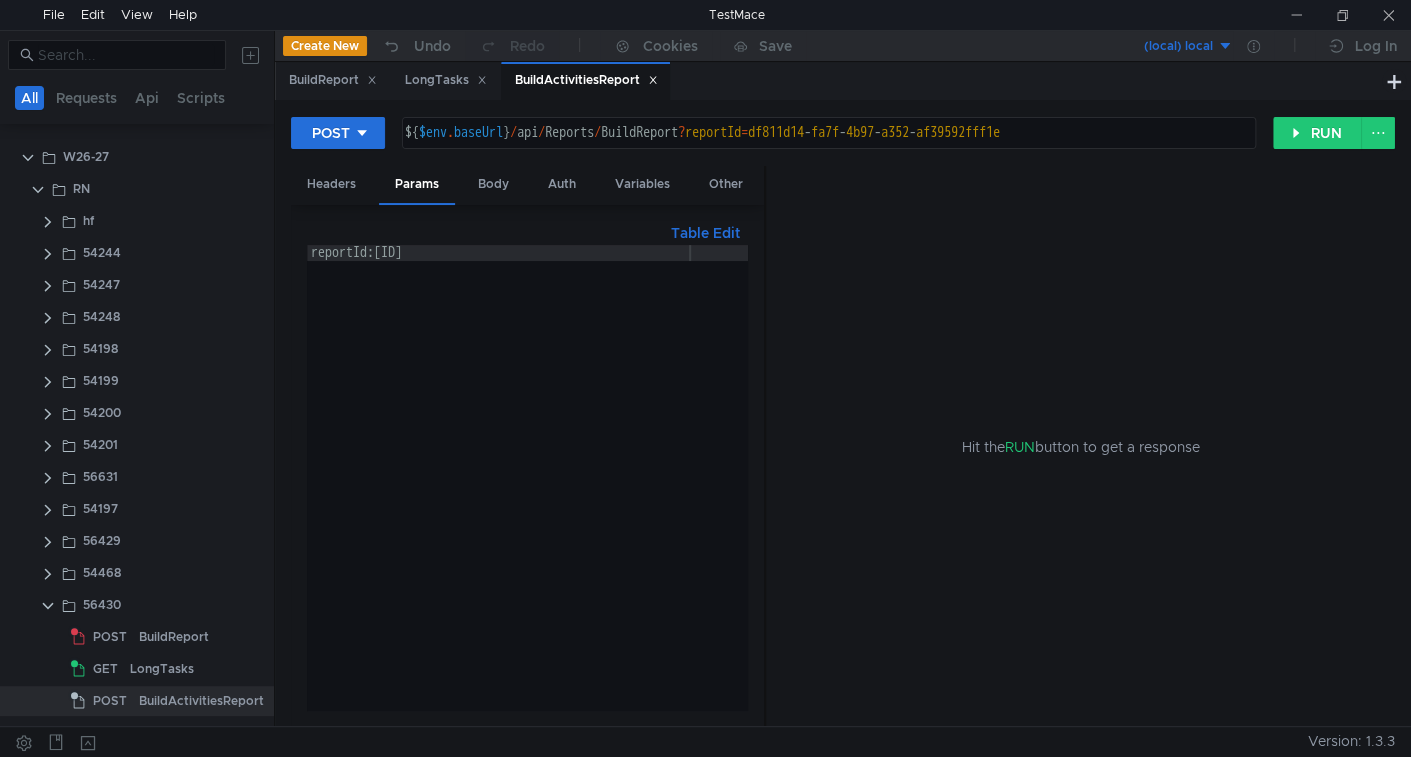 click on "${ $env . baseUrl } / api / Reports / BuildReport ? reportId = df811d14 - fa7f - 4b97 - a352 - af39592fff1e" at bounding box center (827, 149) 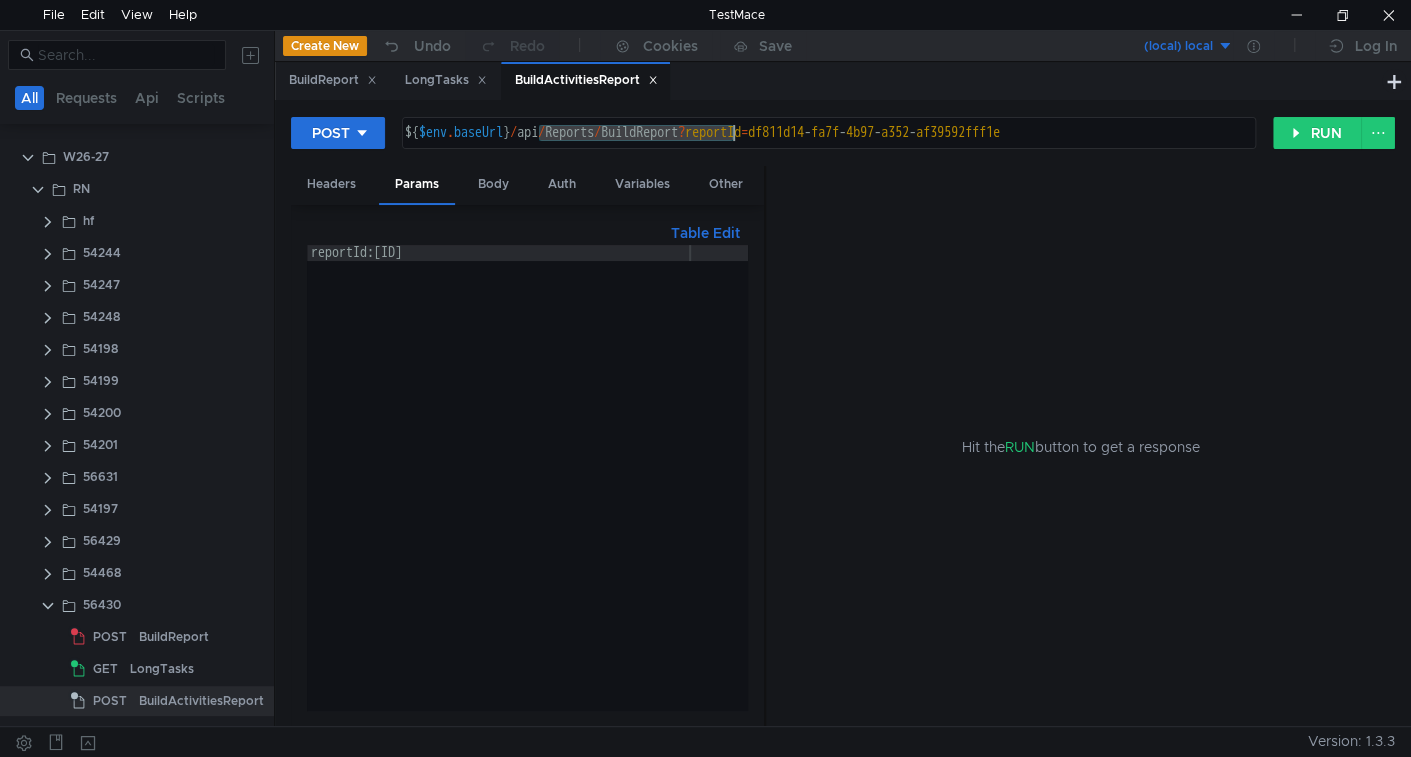 drag, startPoint x: 550, startPoint y: 132, endPoint x: 684, endPoint y: 122, distance: 134.37262 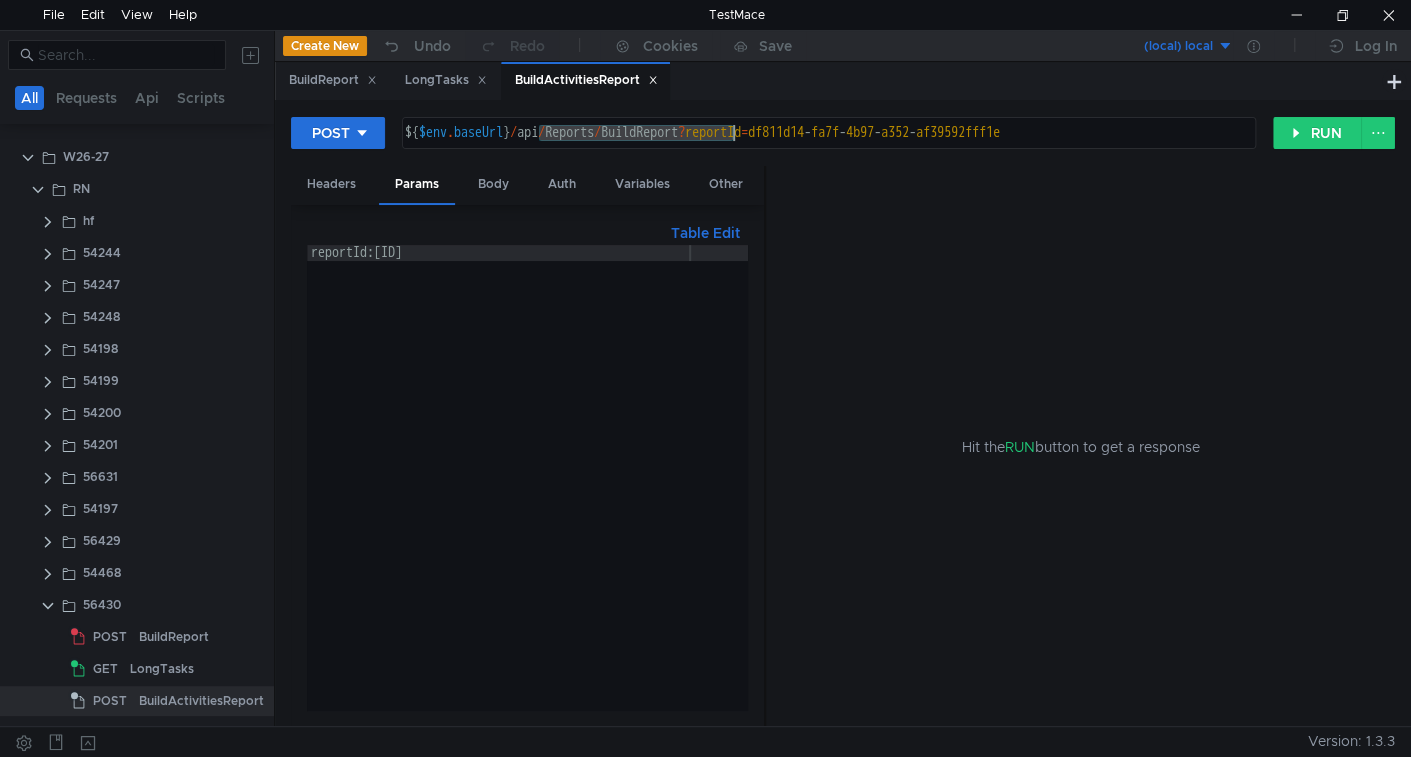 click on "${ $env . baseUrl } / api / Reports / BuildReport ? reportId = df811d14 - fa7f - 4b97 - a352 - af39592fff1e" at bounding box center (829, 133) 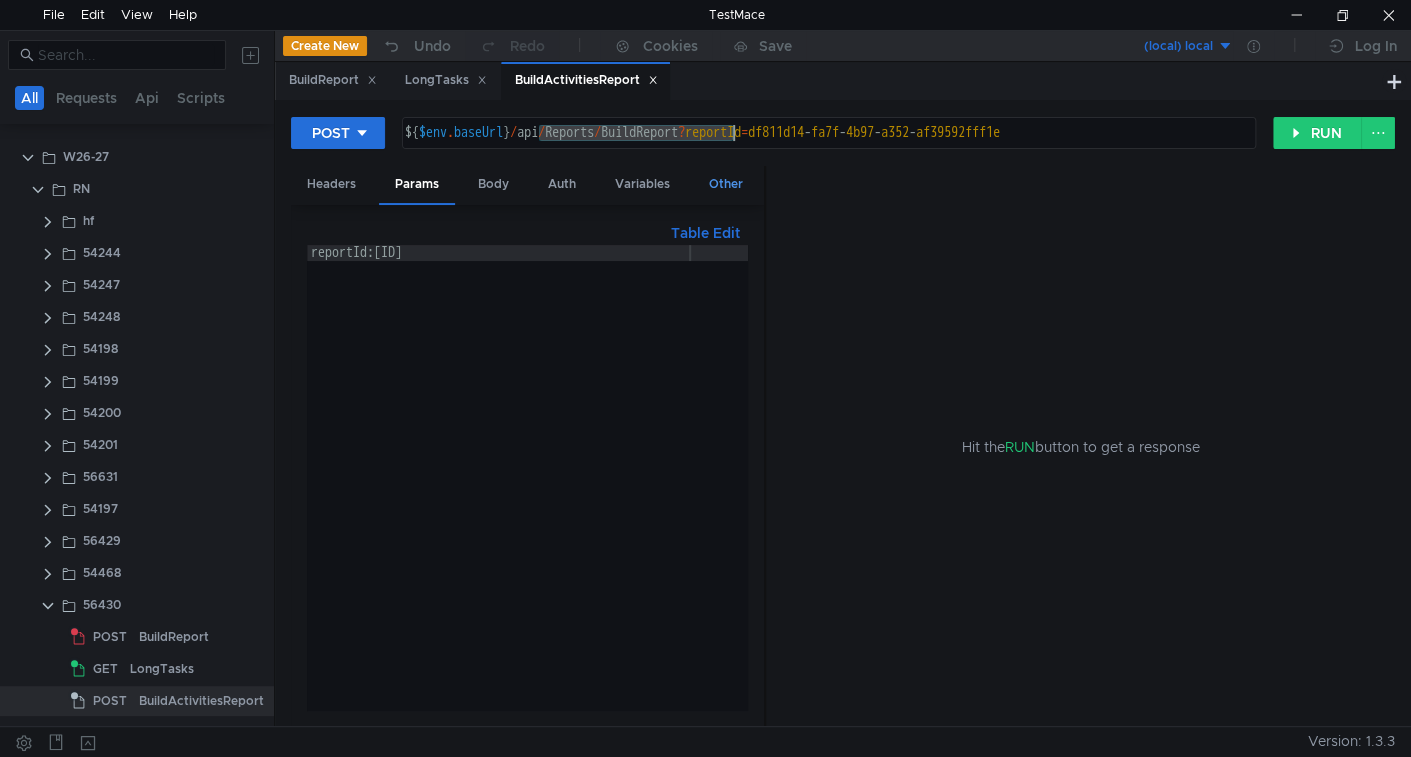 paste on "supn/activities/r" 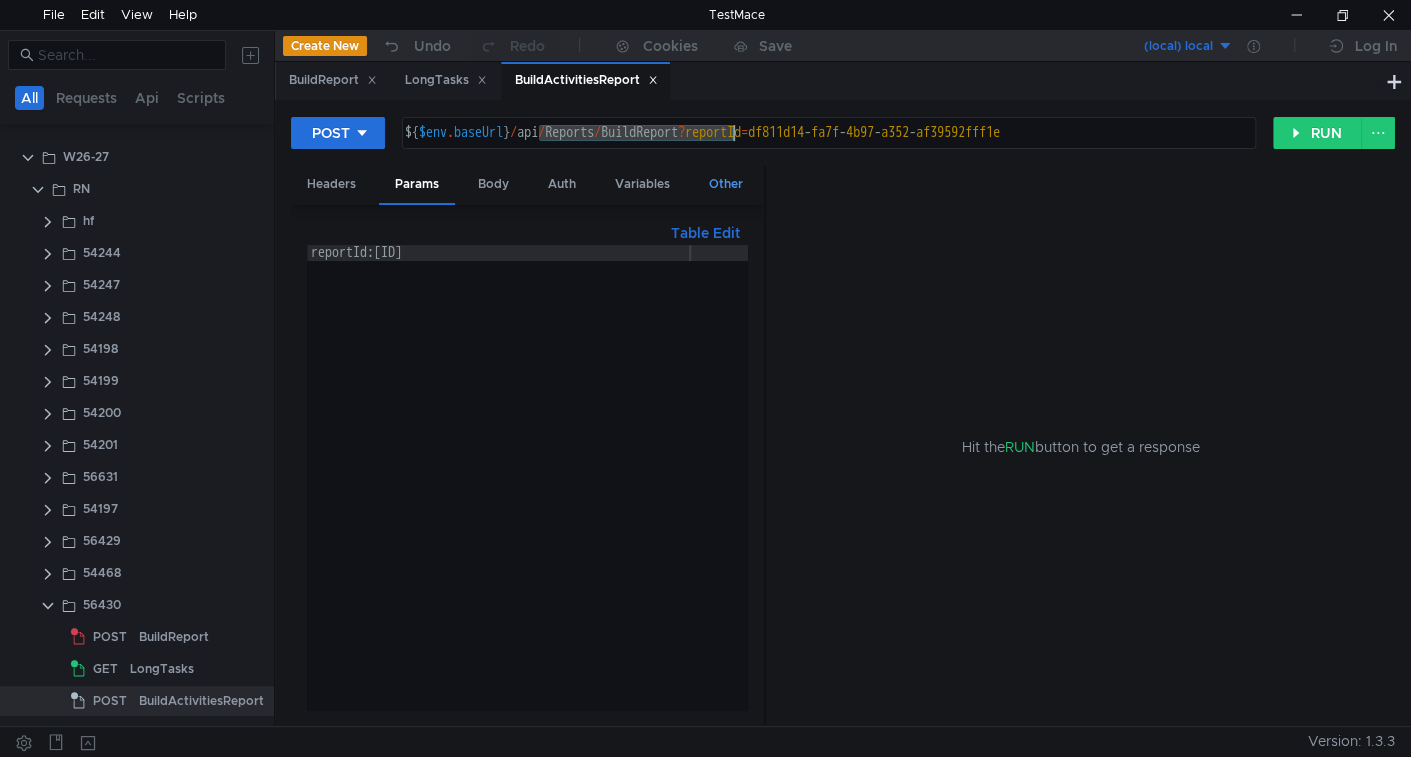 type on "${[URL_PART]/api/supn/activities/report?reportId=[UUID]}" 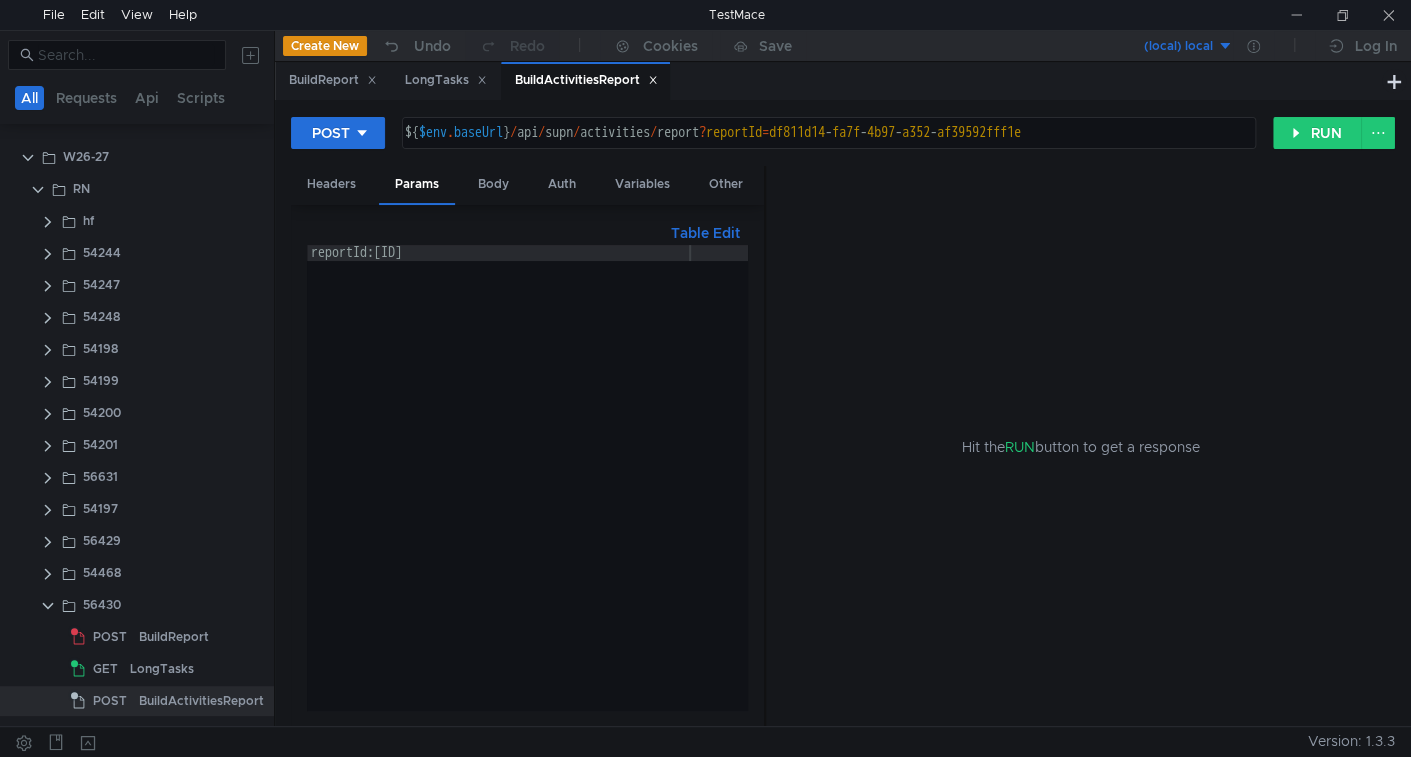 click on "reportId:df811d14-fa7f-4b97-a352-af39592fff1e" at bounding box center (527, 493) 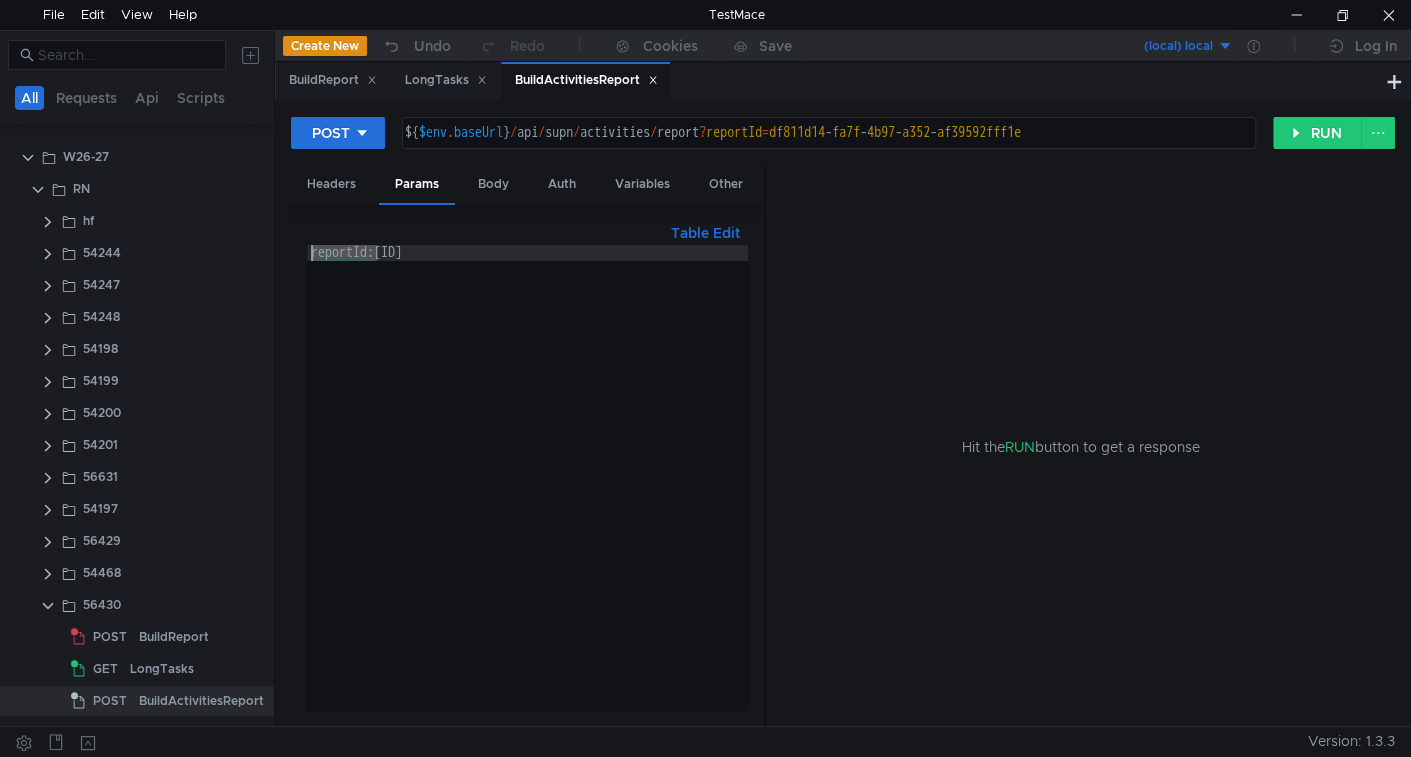 click on "reportId:df811d14-fa7f-4b97-a352-af39592fff1e" at bounding box center (527, 493) 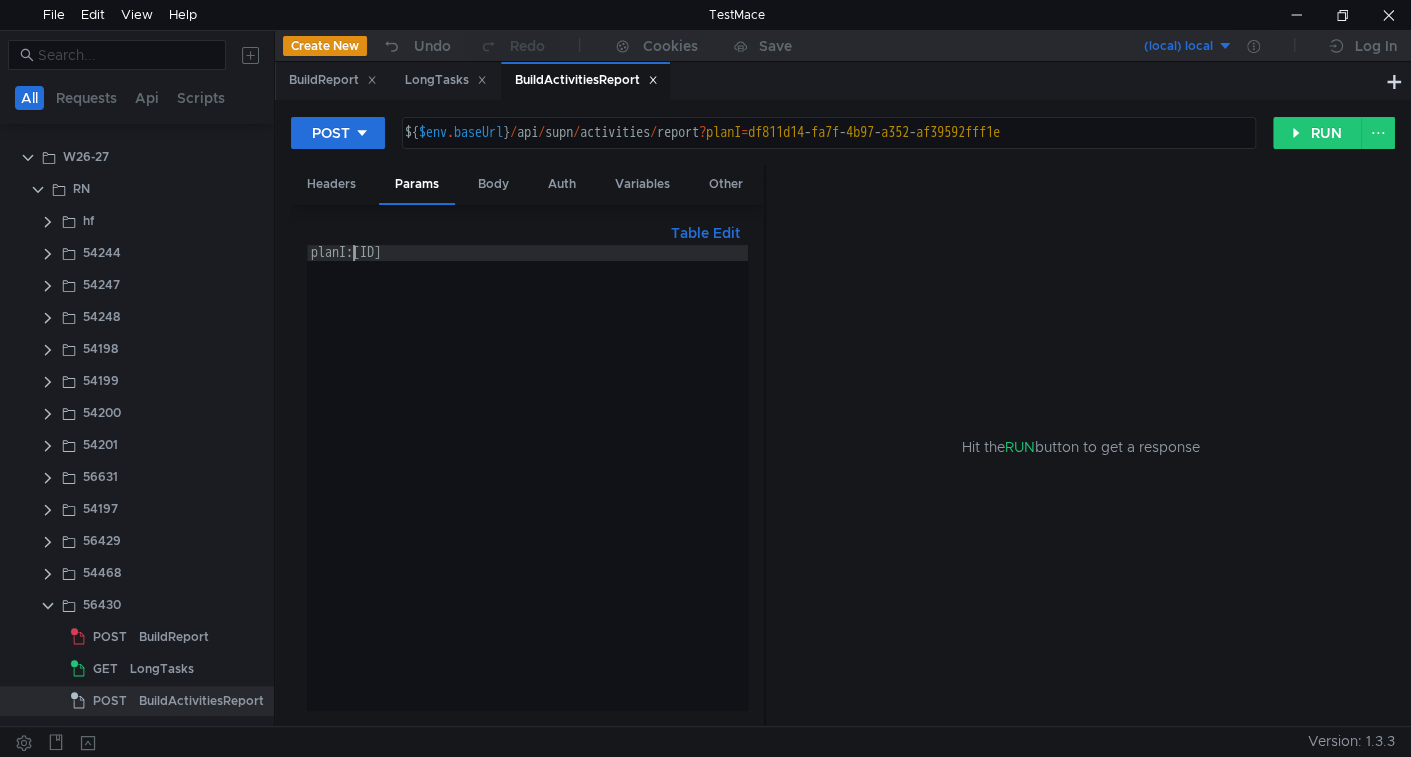 scroll, scrollTop: 0, scrollLeft: 2, axis: horizontal 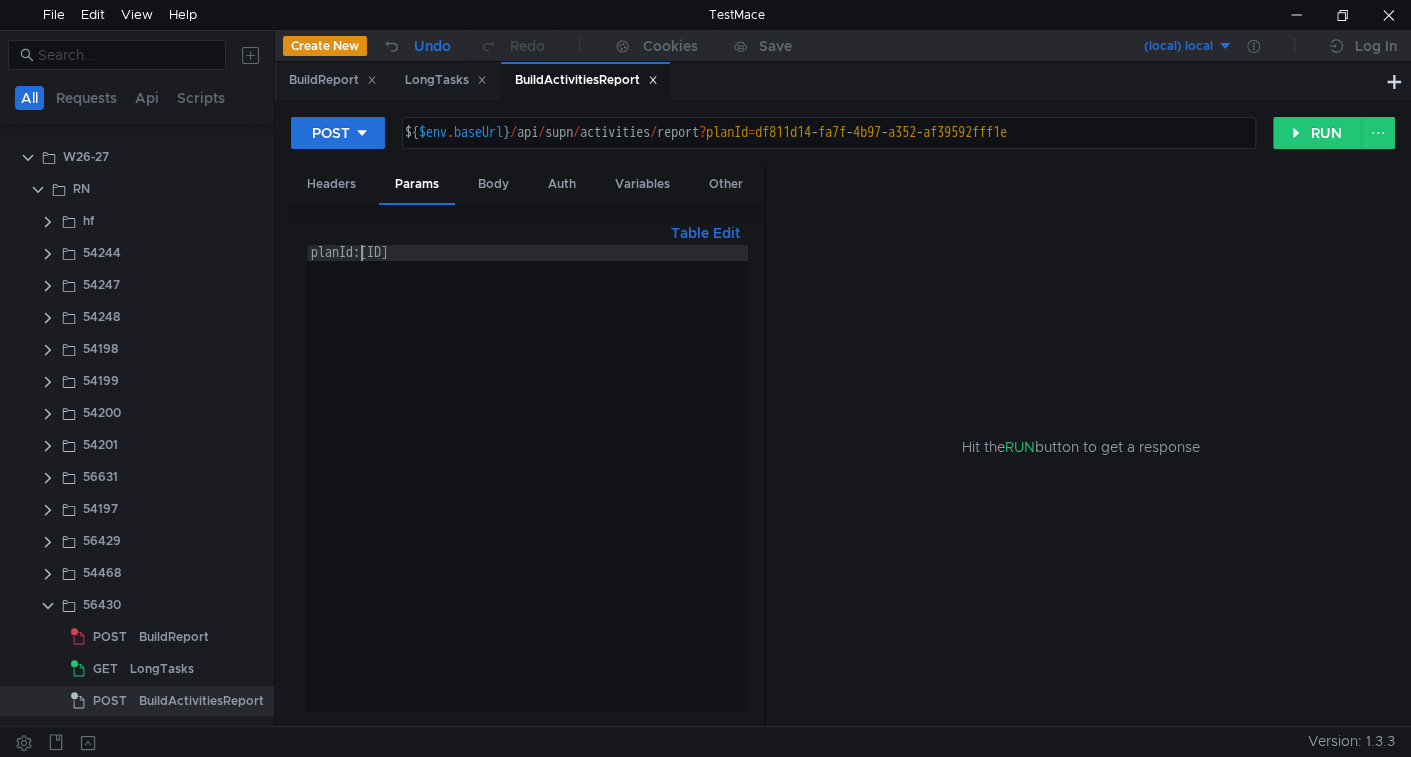 type on "planId:df811d14-fa7f-4b97-a352-af39592fff1e" 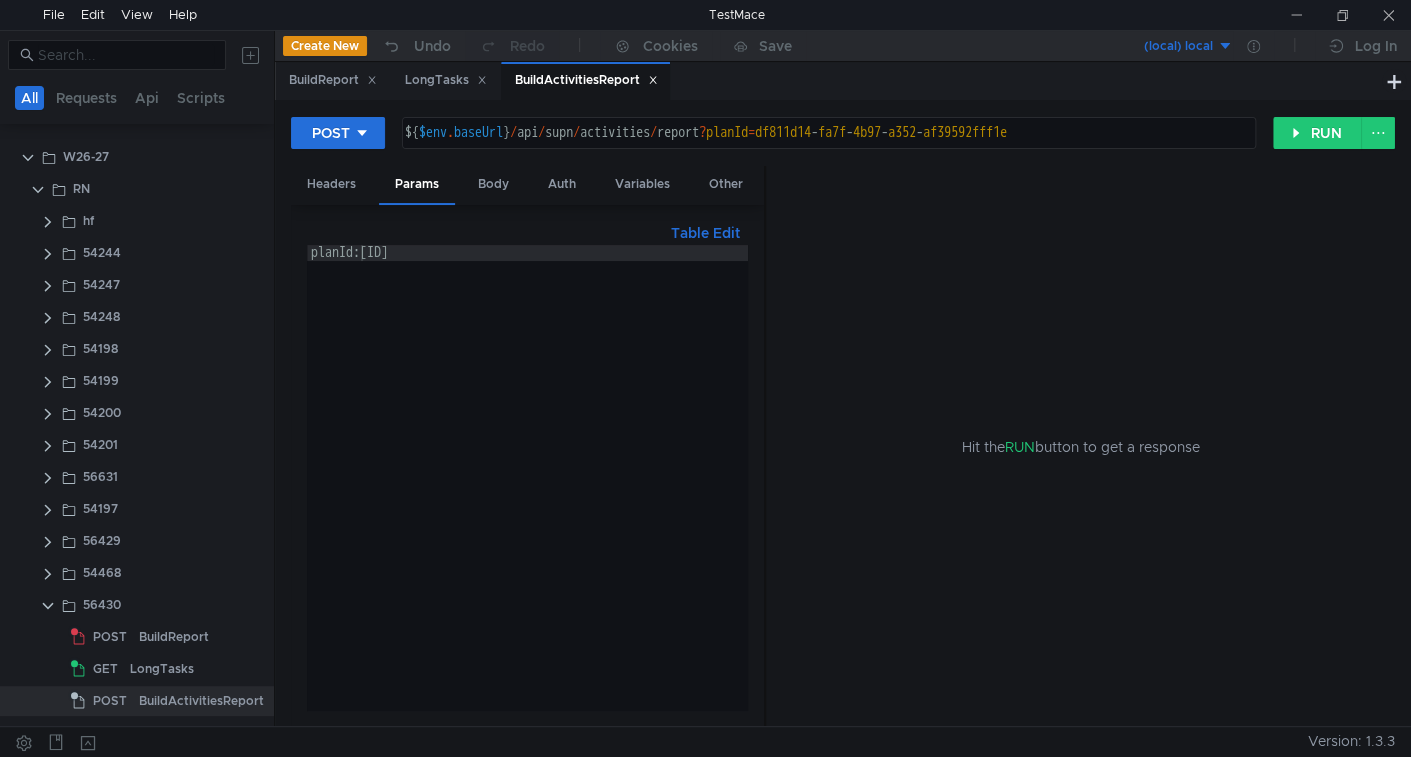 click on "planId:df811d14-fa7f-4b97-a352-af39592fff1e" at bounding box center (527, 493) 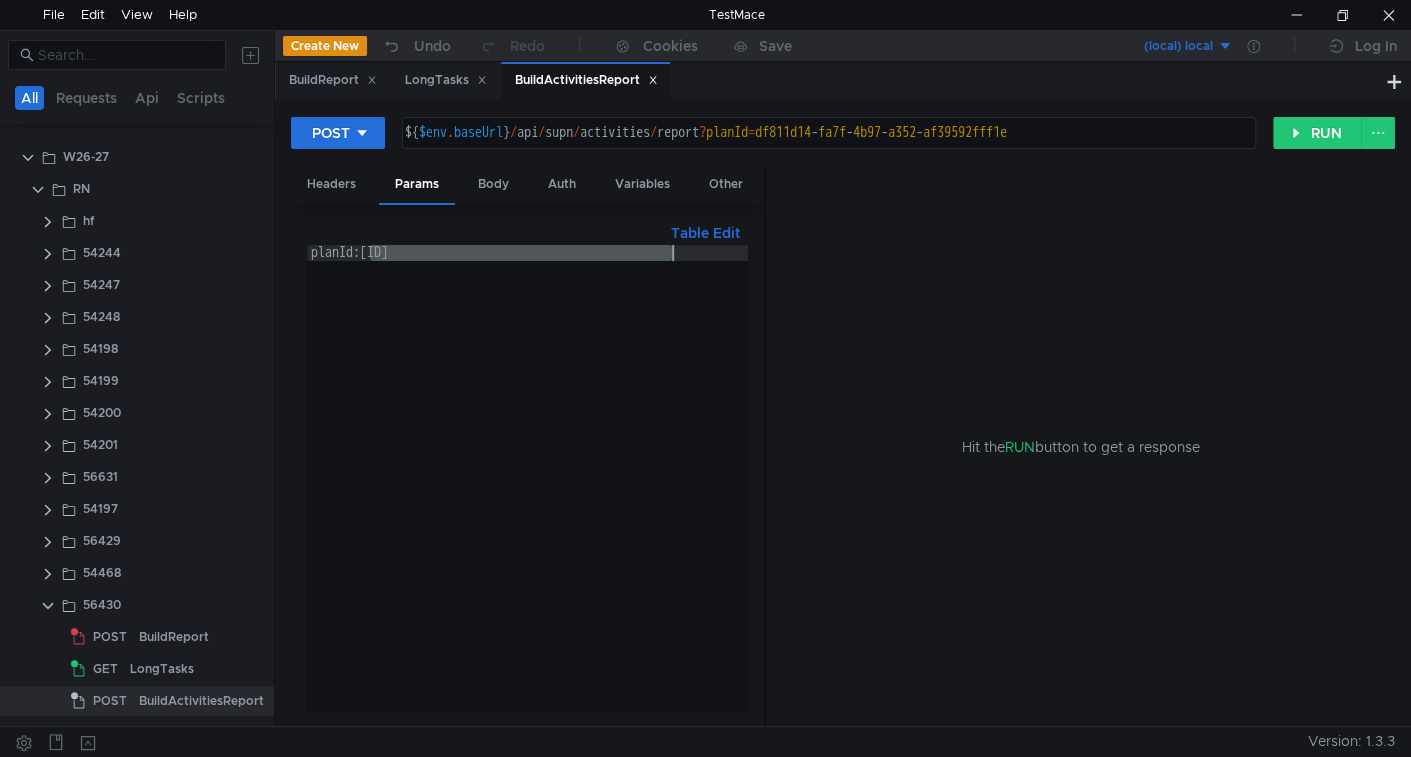 drag, startPoint x: 396, startPoint y: 256, endPoint x: 630, endPoint y: 265, distance: 234.17302 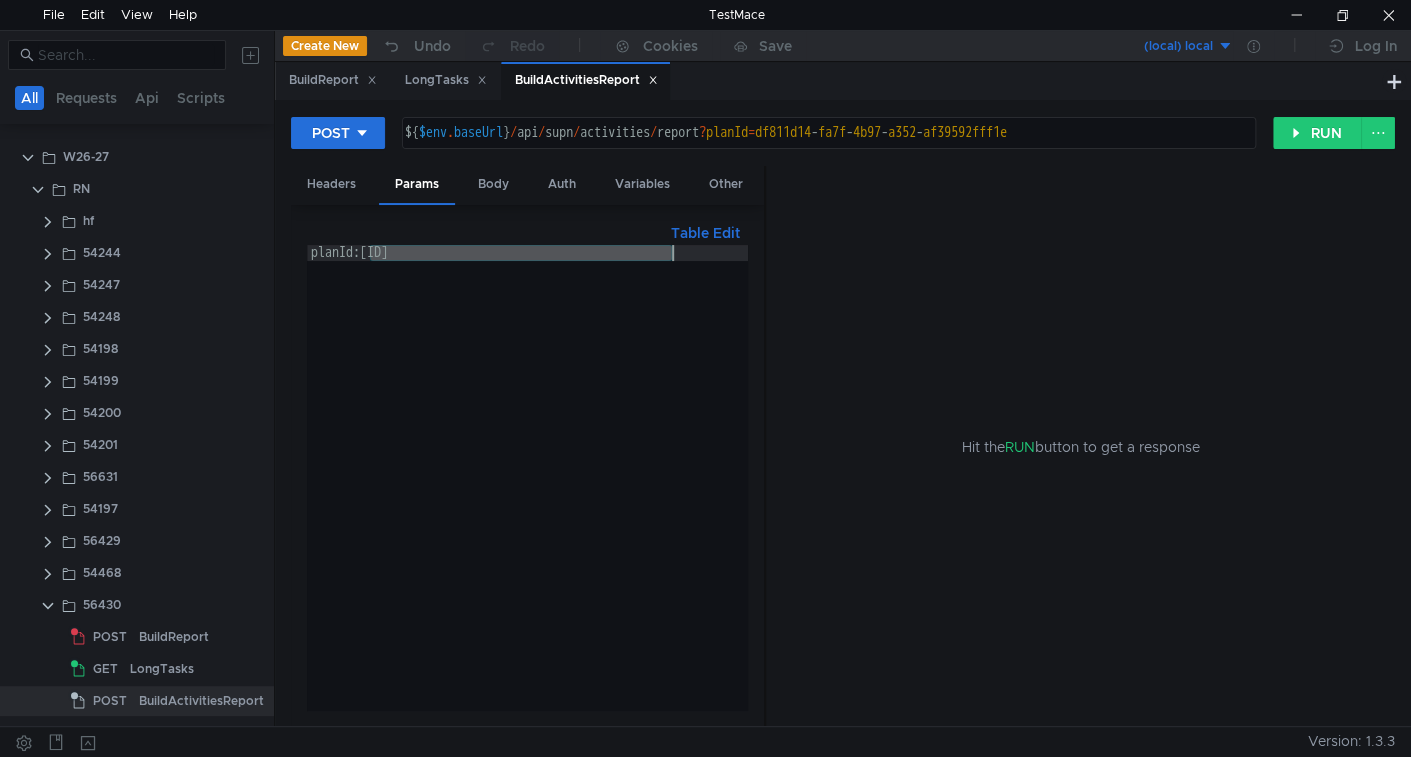 click on "planId:df811d14-fa7f-4b97-a352-af39592fff1e" at bounding box center [527, 493] 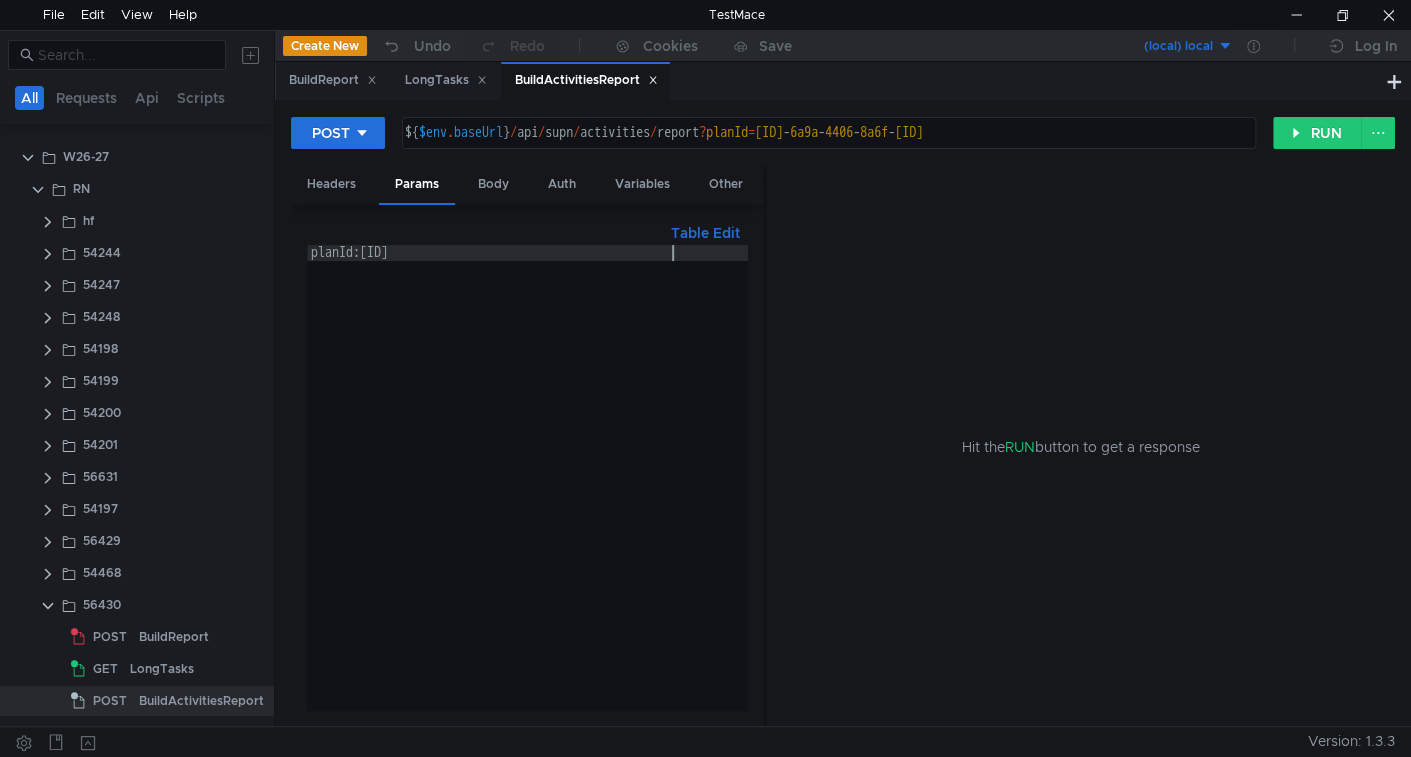 click on "planId:[UUID]" at bounding box center [527, 493] 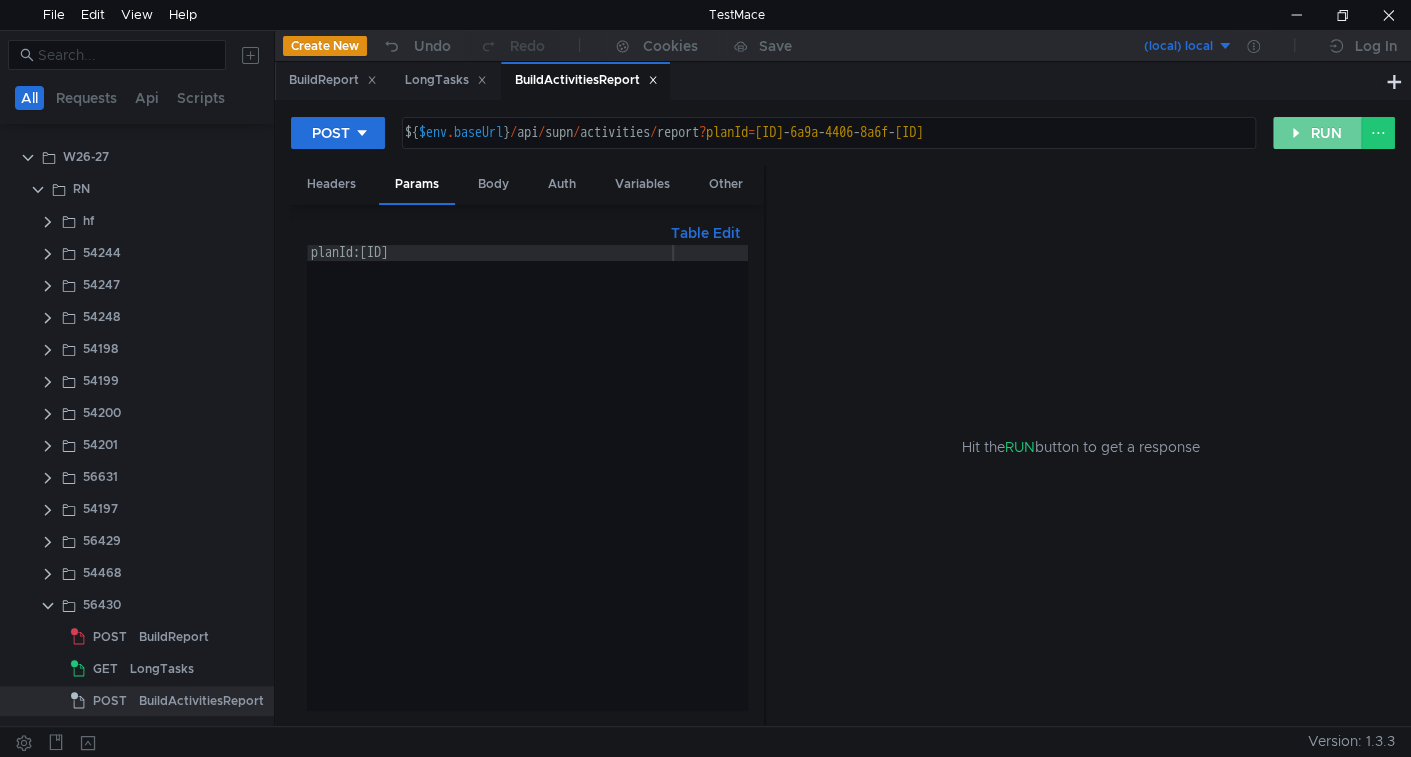 click on "RUN" at bounding box center (1317, 133) 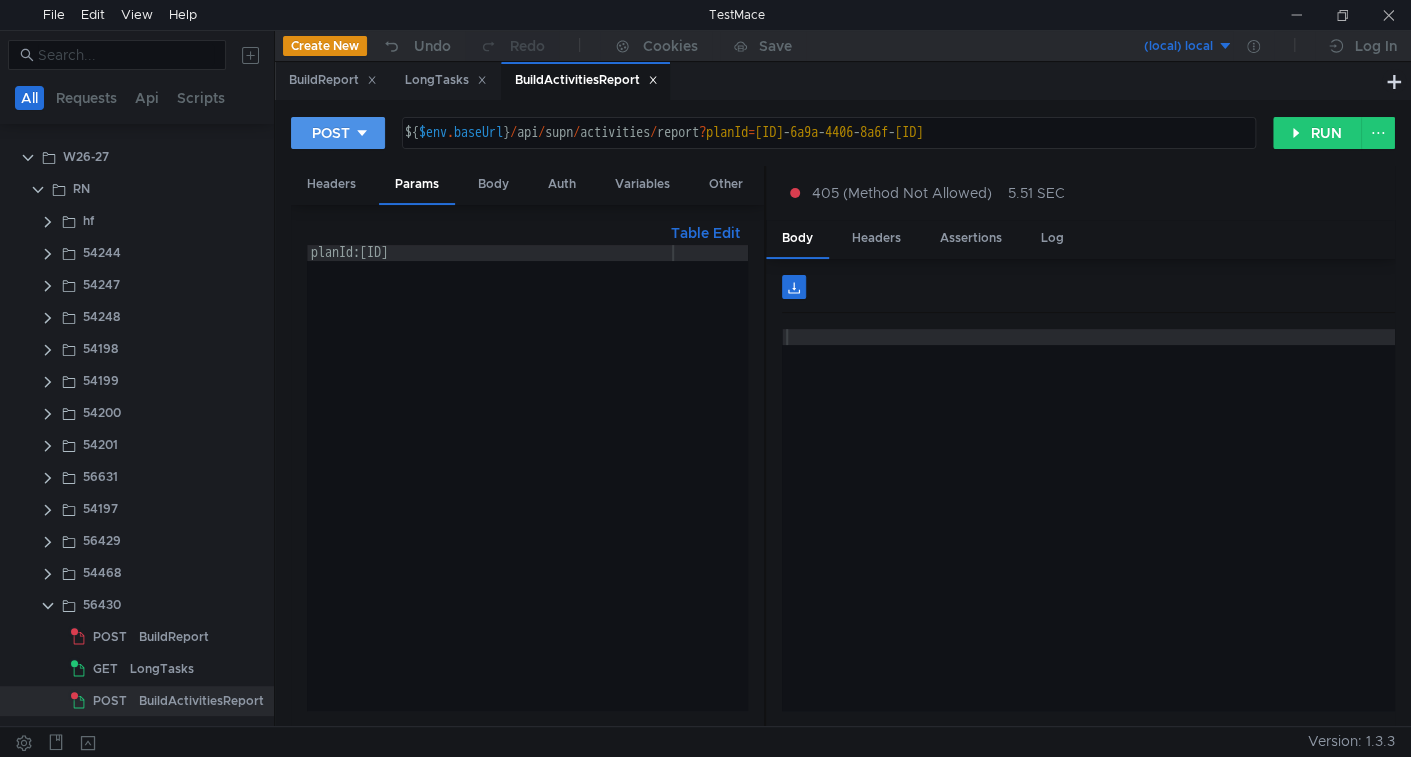 click on "POST" at bounding box center [331, 133] 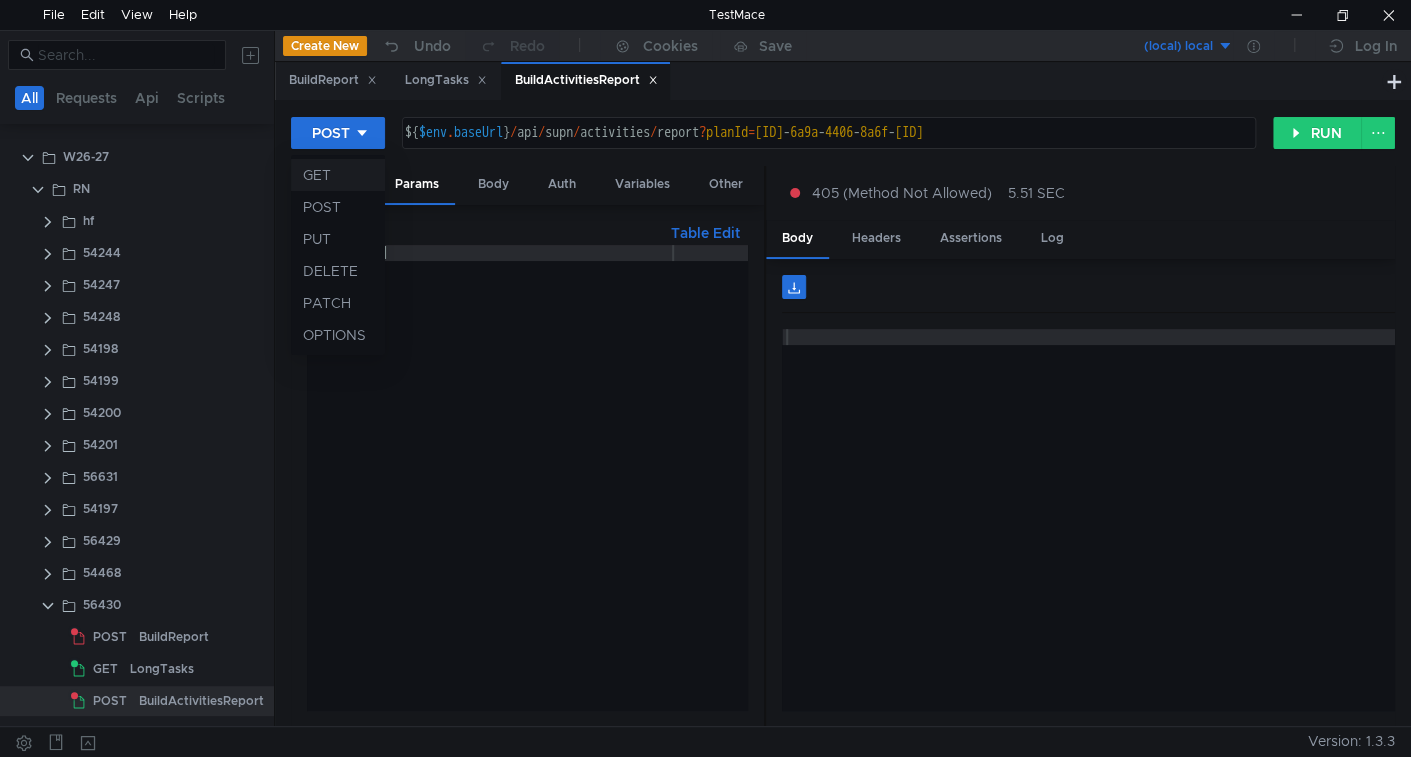 click on "GET" at bounding box center (338, 175) 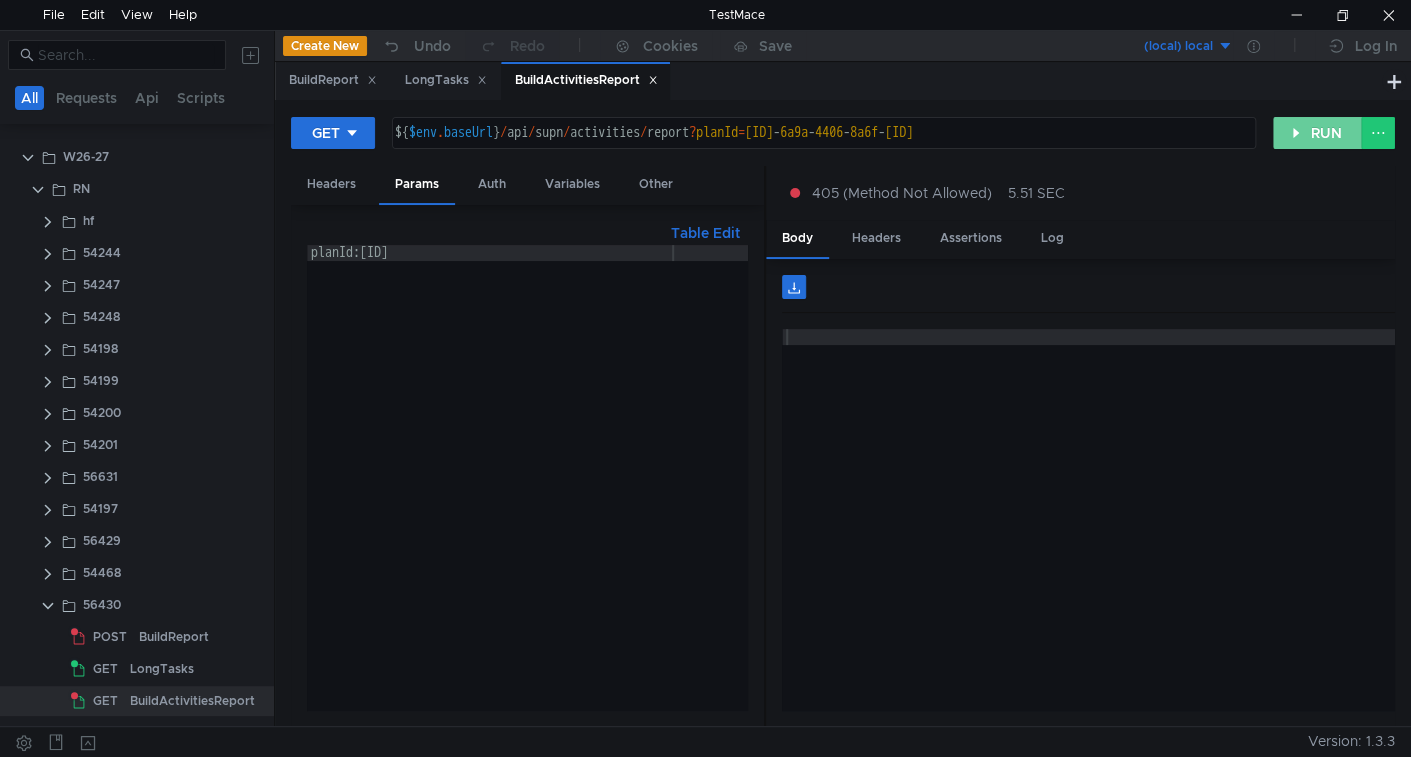 click on "RUN" at bounding box center (1317, 133) 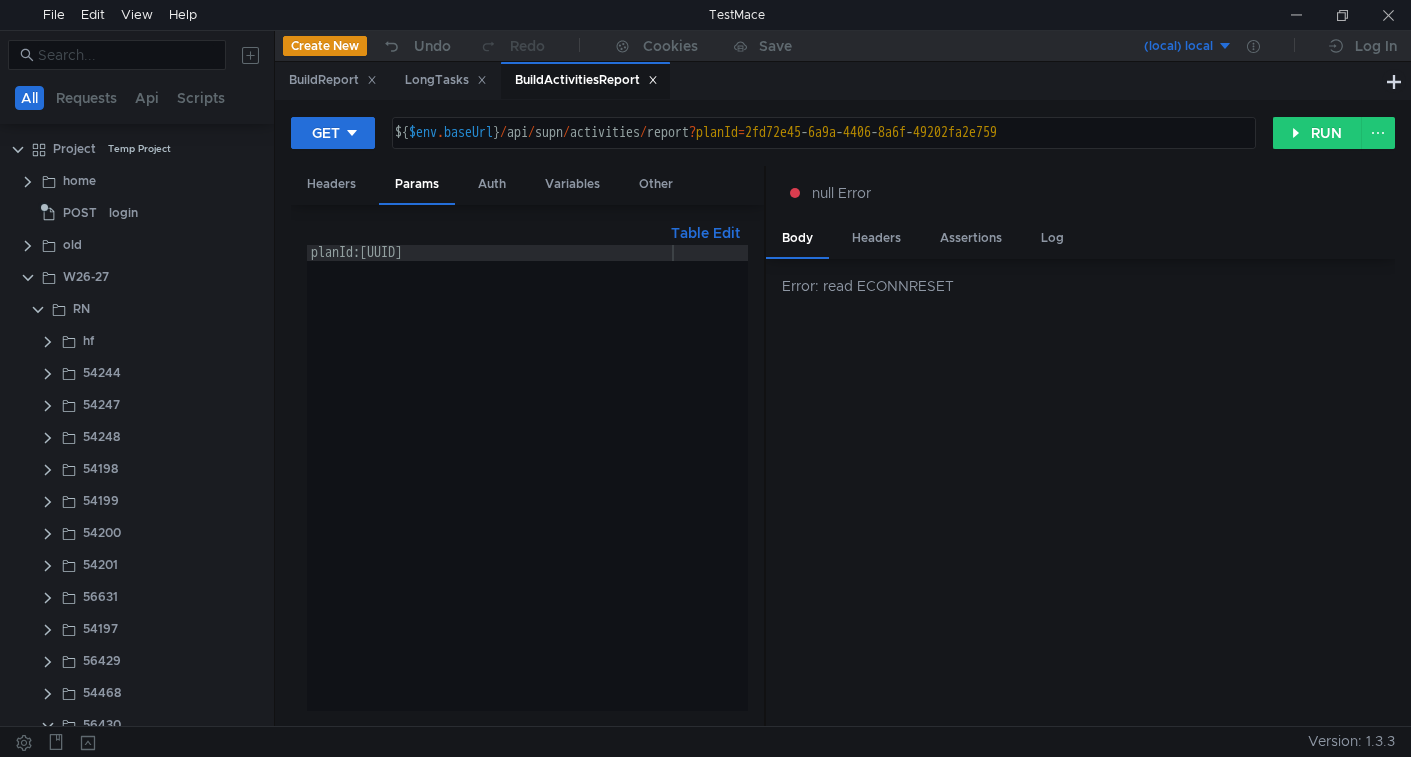 scroll, scrollTop: 0, scrollLeft: 0, axis: both 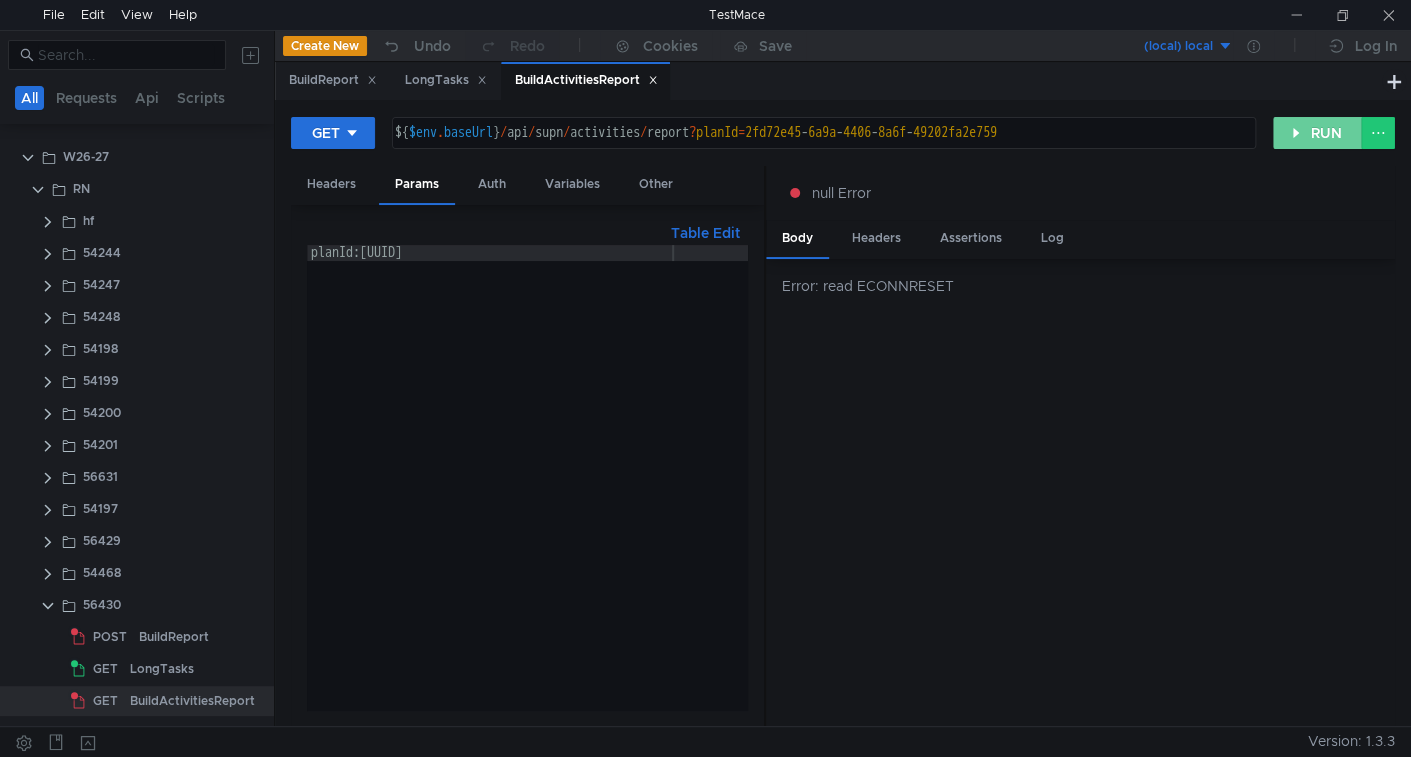 drag, startPoint x: 1289, startPoint y: 123, endPoint x: 1263, endPoint y: 123, distance: 26 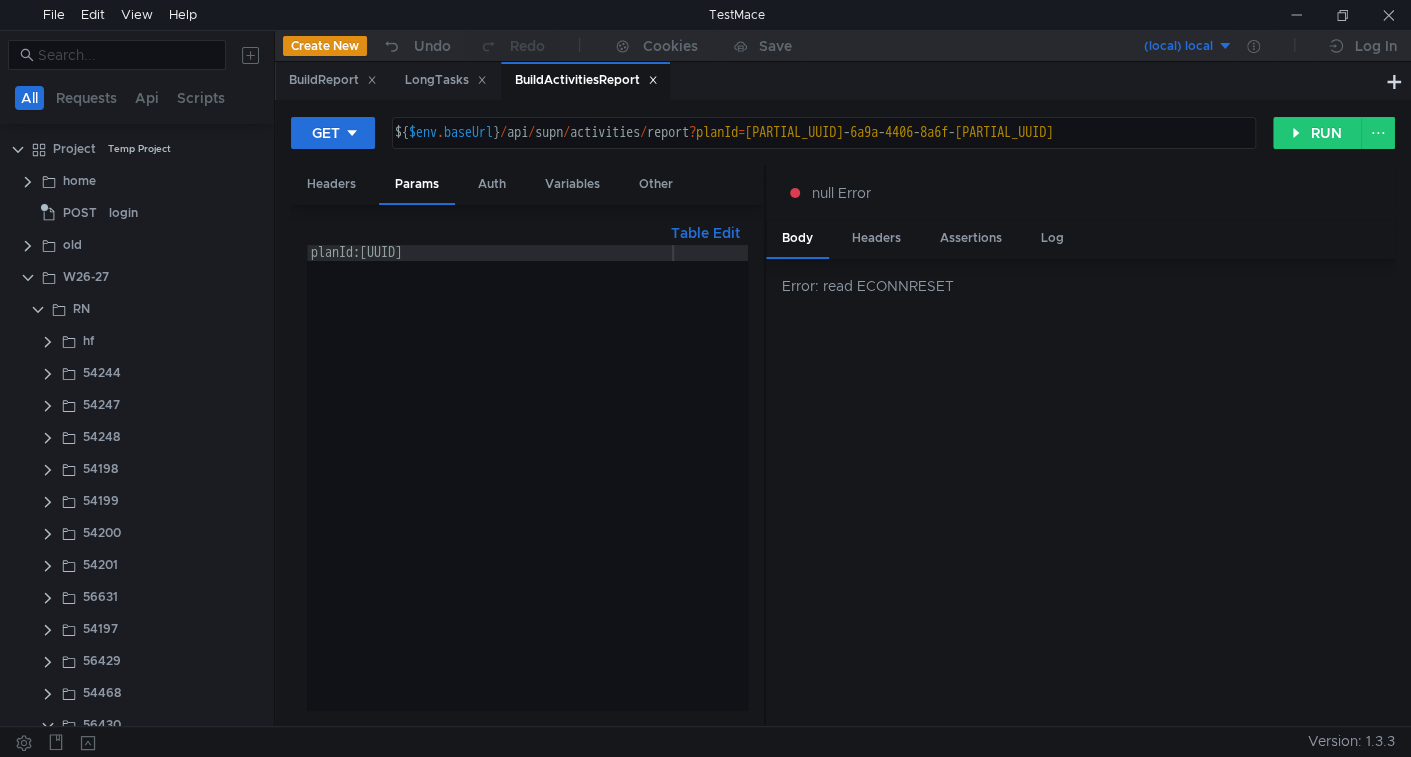 scroll, scrollTop: 0, scrollLeft: 0, axis: both 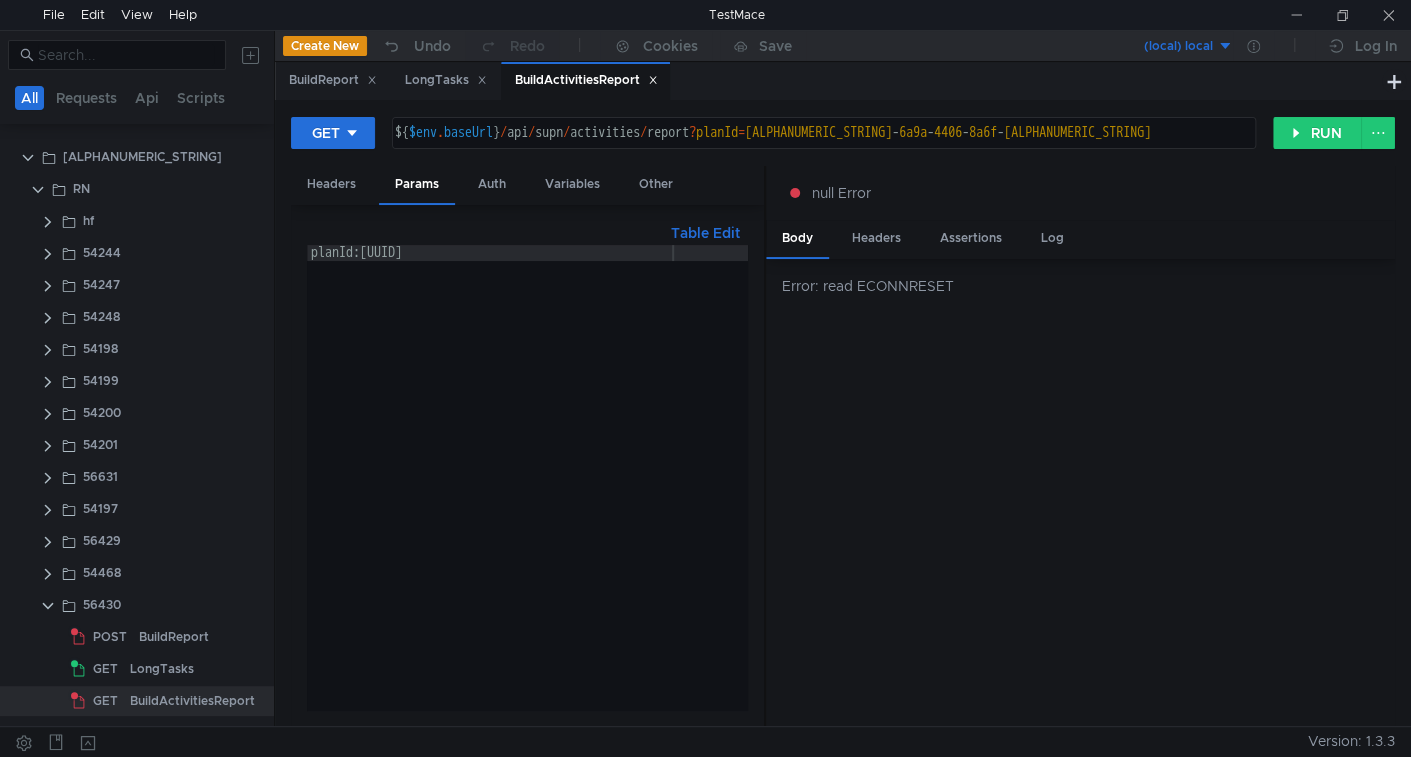click on "planId:[ALPHANUMERIC_ID]" at bounding box center [527, 493] 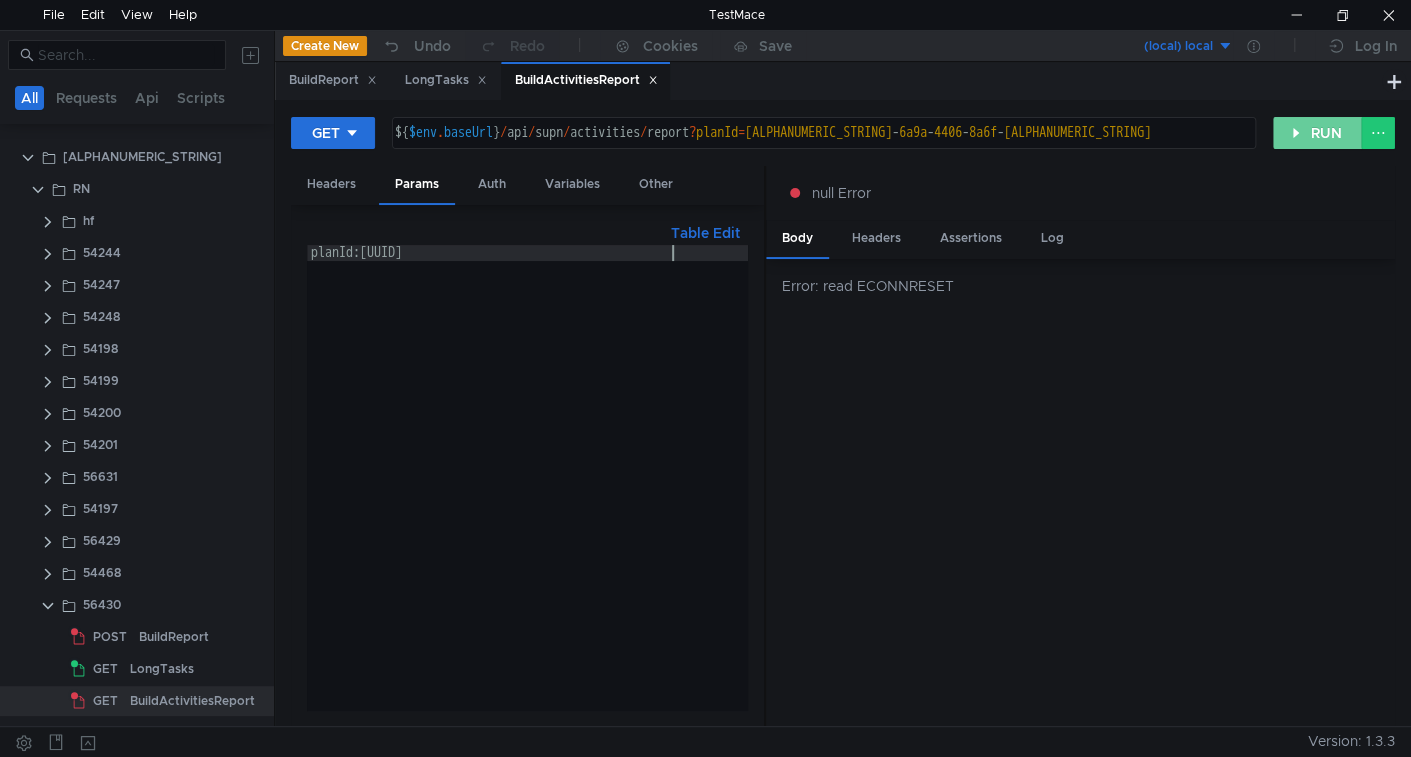 click on "RUN" at bounding box center [1317, 133] 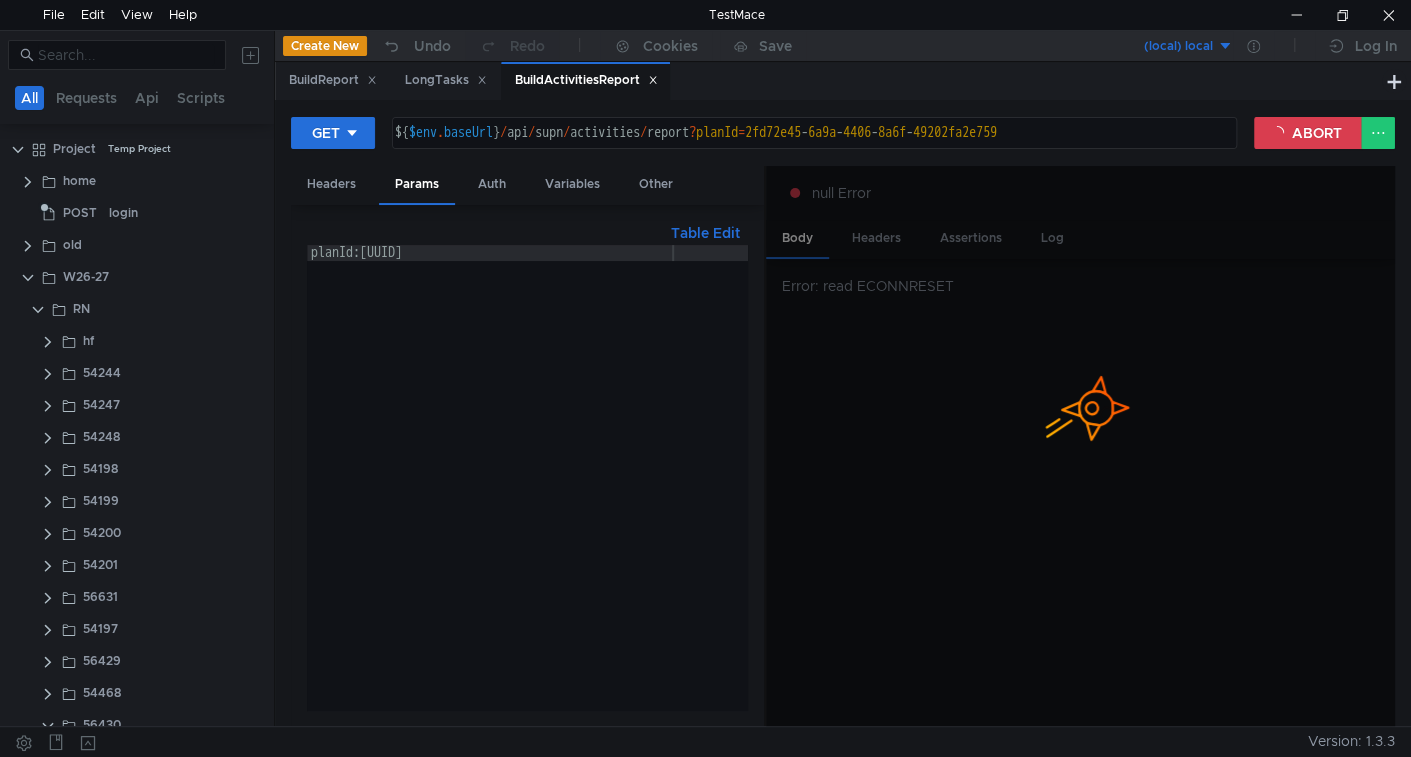 scroll, scrollTop: 0, scrollLeft: 0, axis: both 